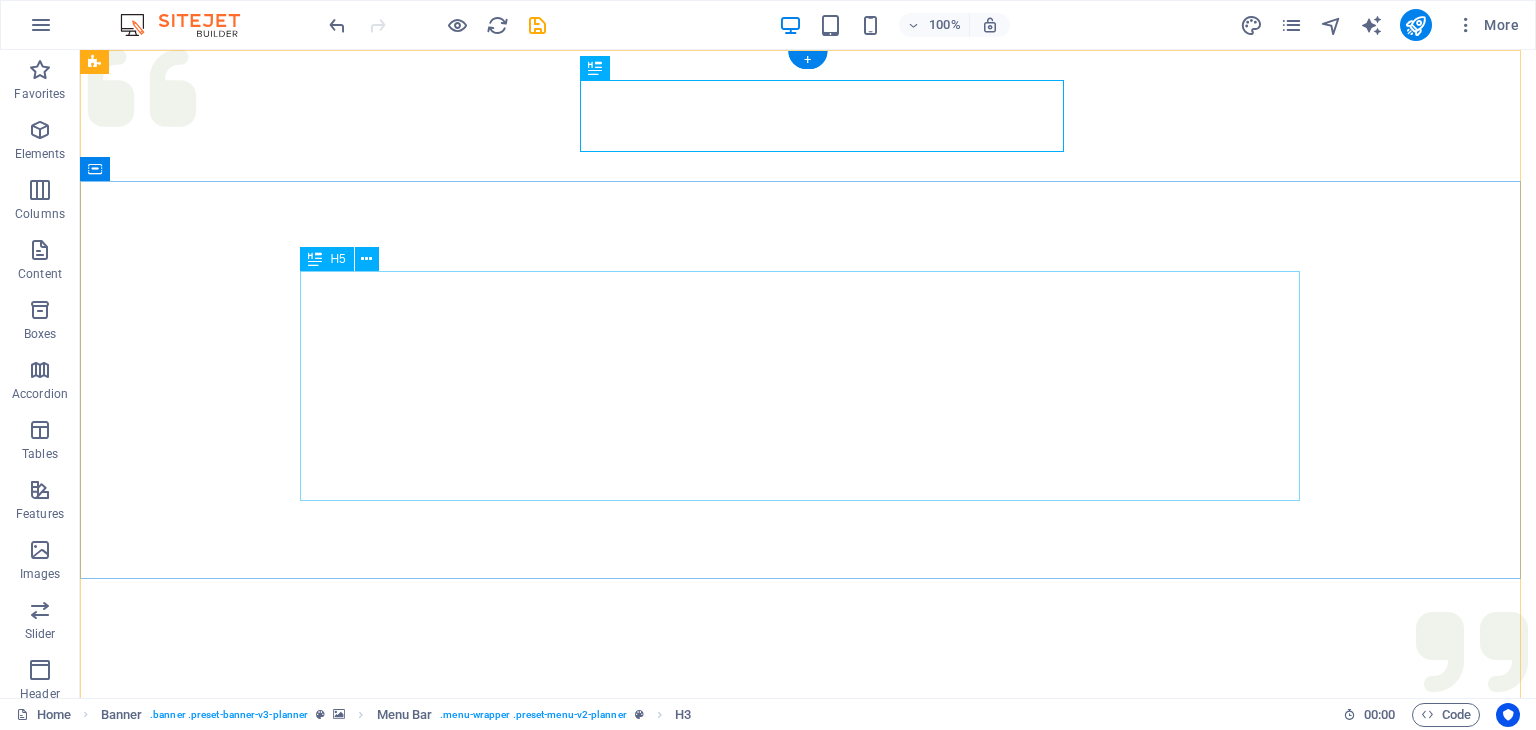 scroll, scrollTop: 0, scrollLeft: 0, axis: both 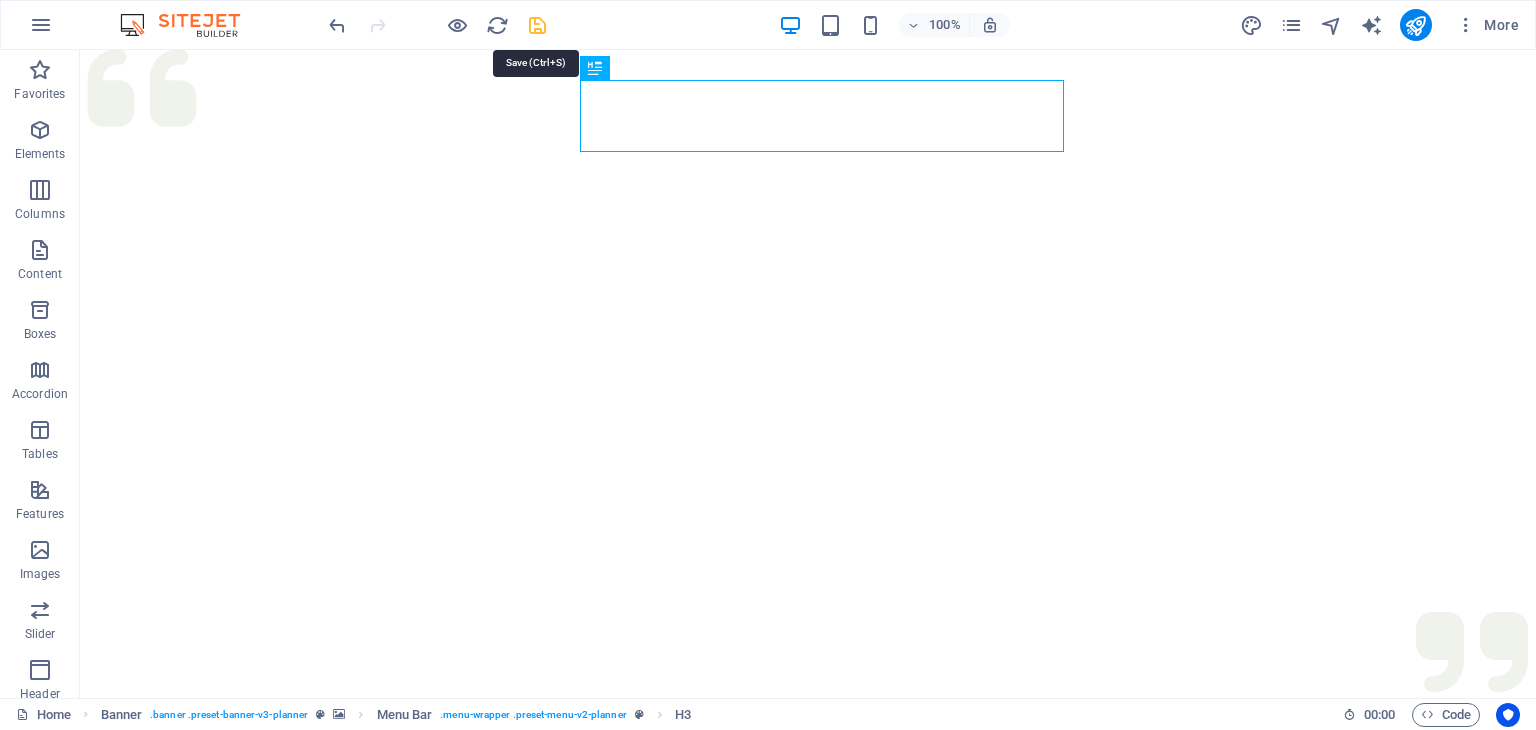 click at bounding box center [537, 25] 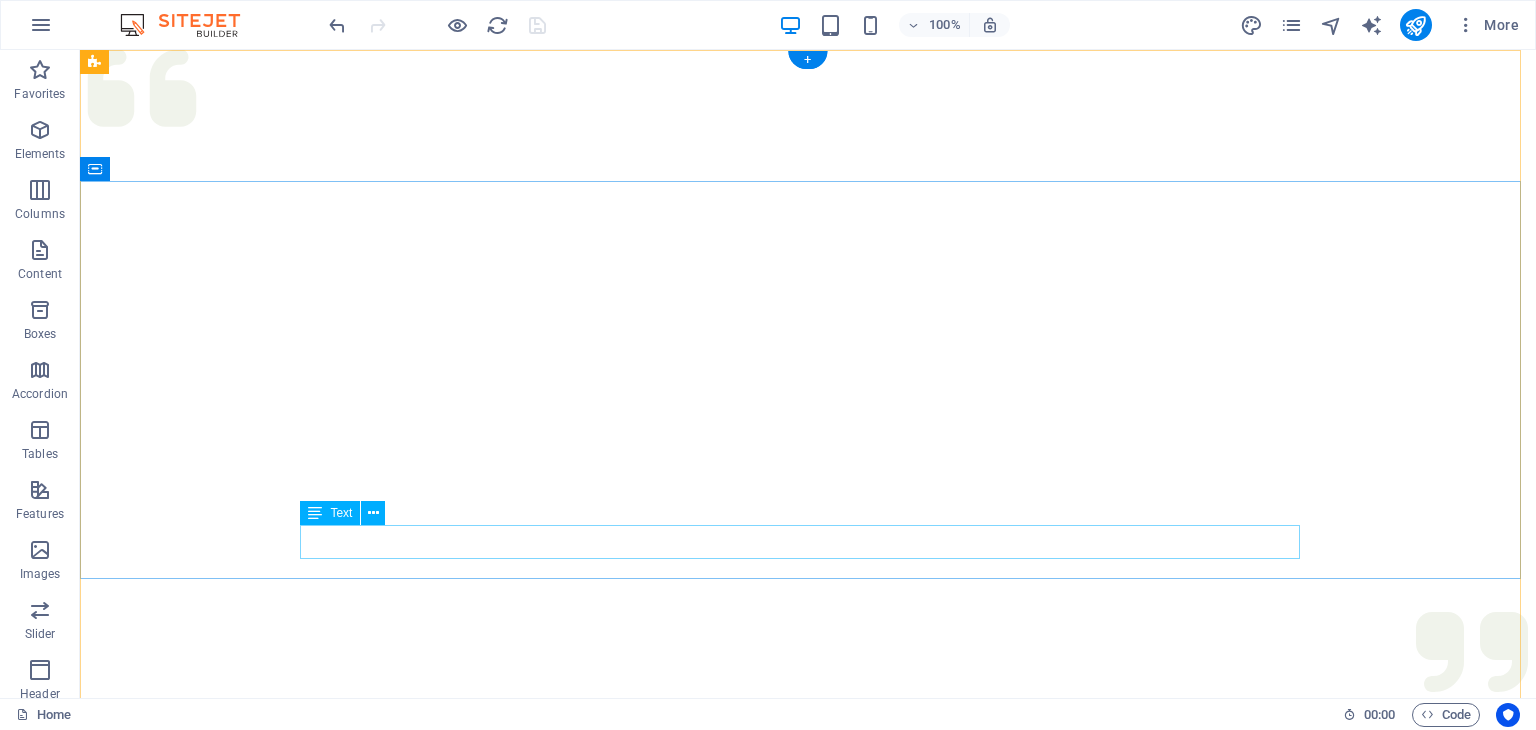 click on "Plan your next event with us" at bounding box center (808, 1442) 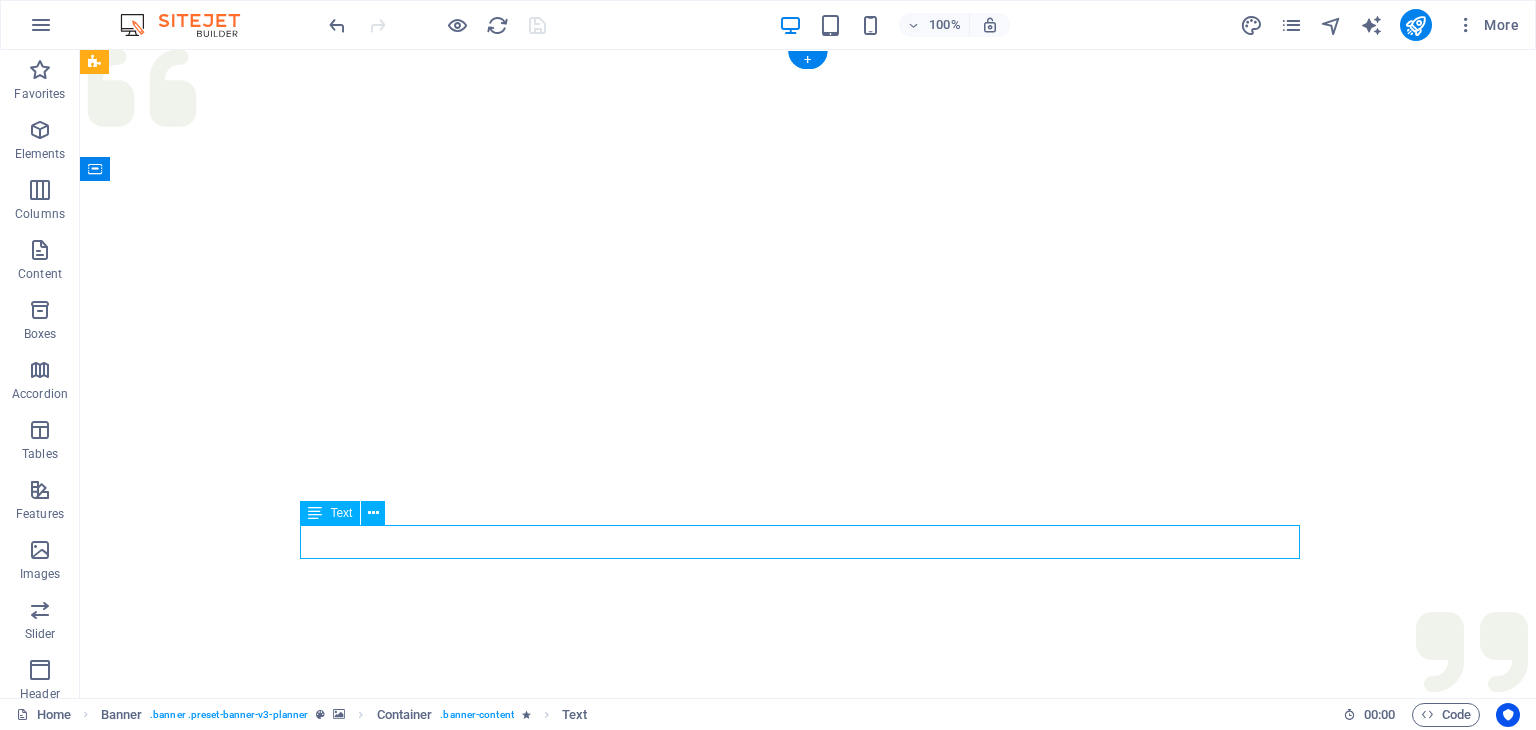 click on "Plan your next event with us" at bounding box center [808, 1442] 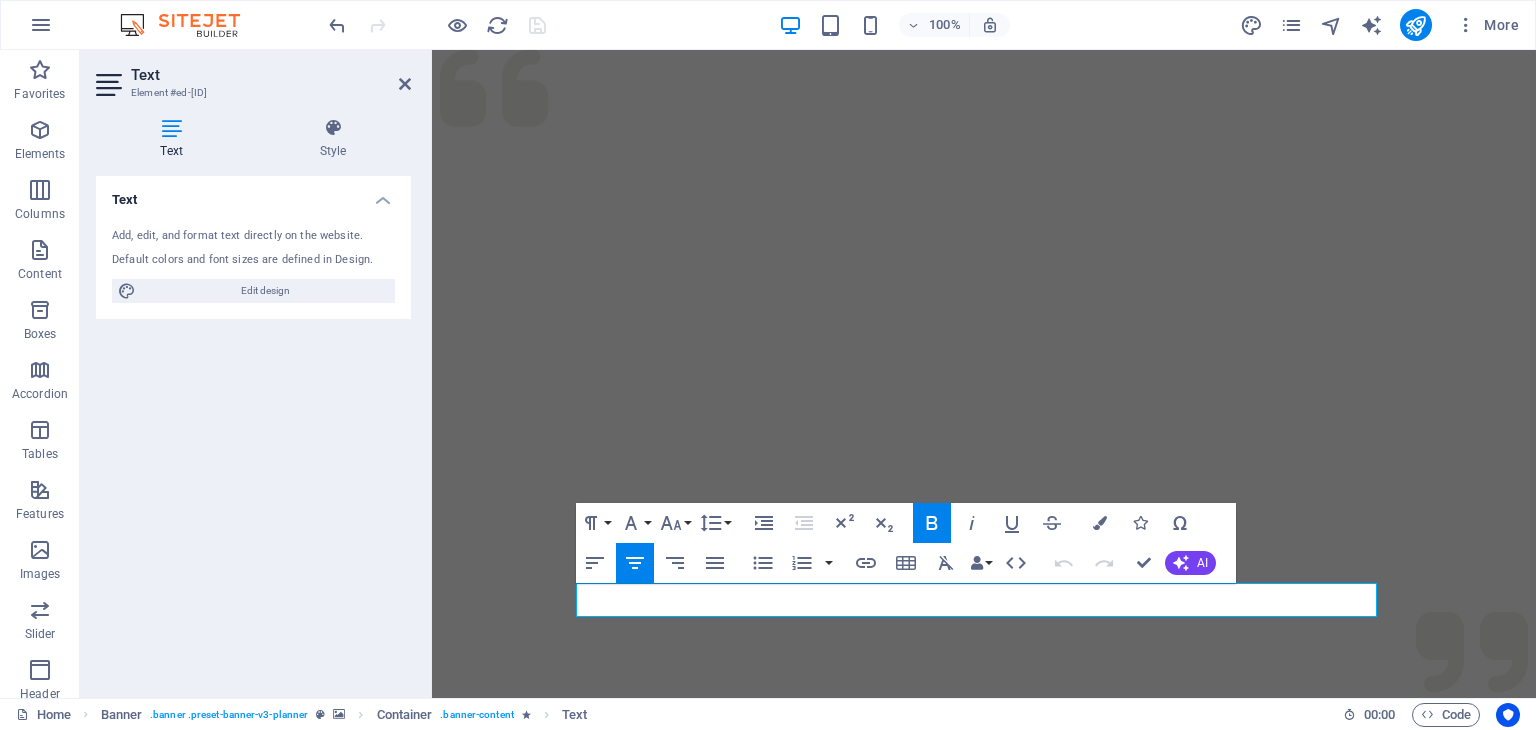 click at bounding box center (984, 500) 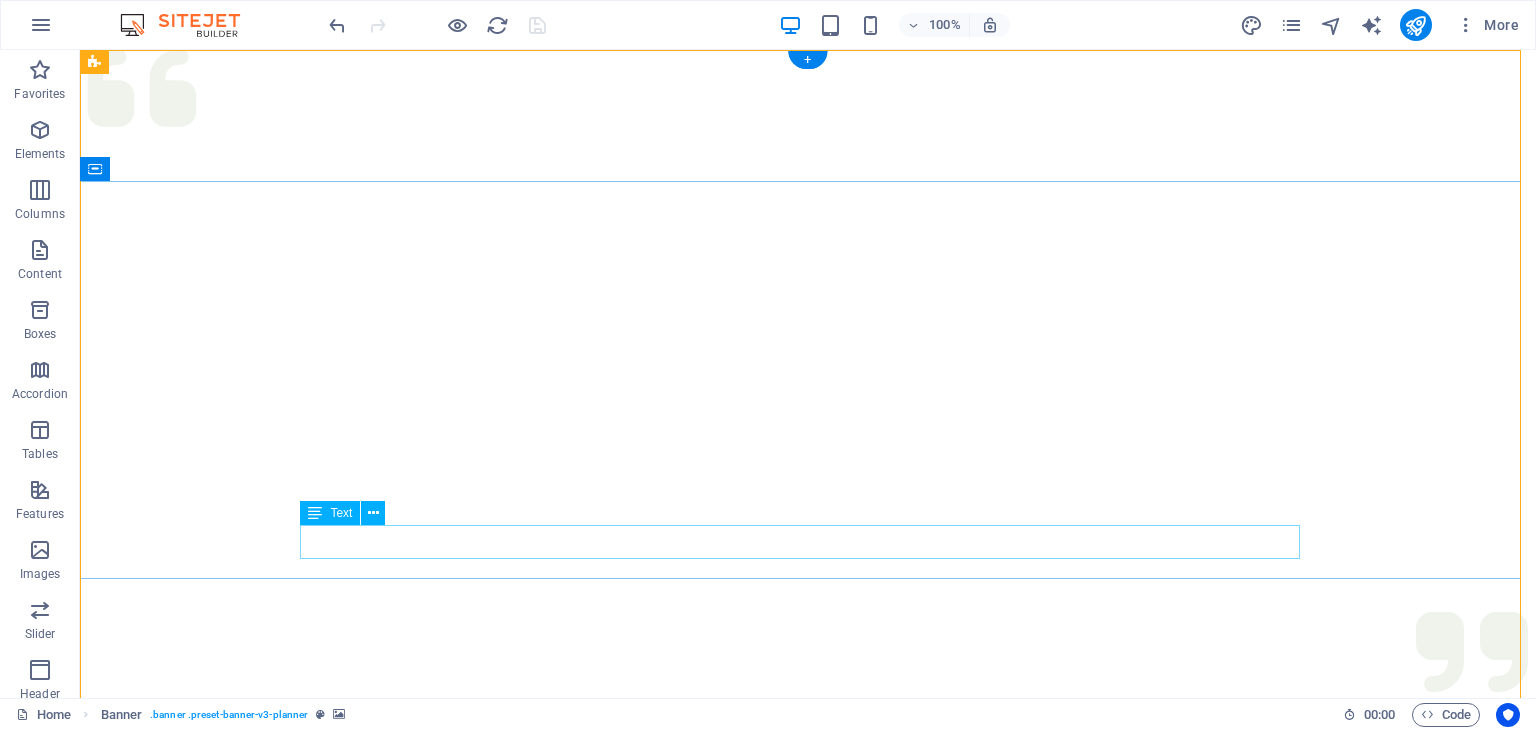 click on "Plan your next event with us" at bounding box center (808, 1442) 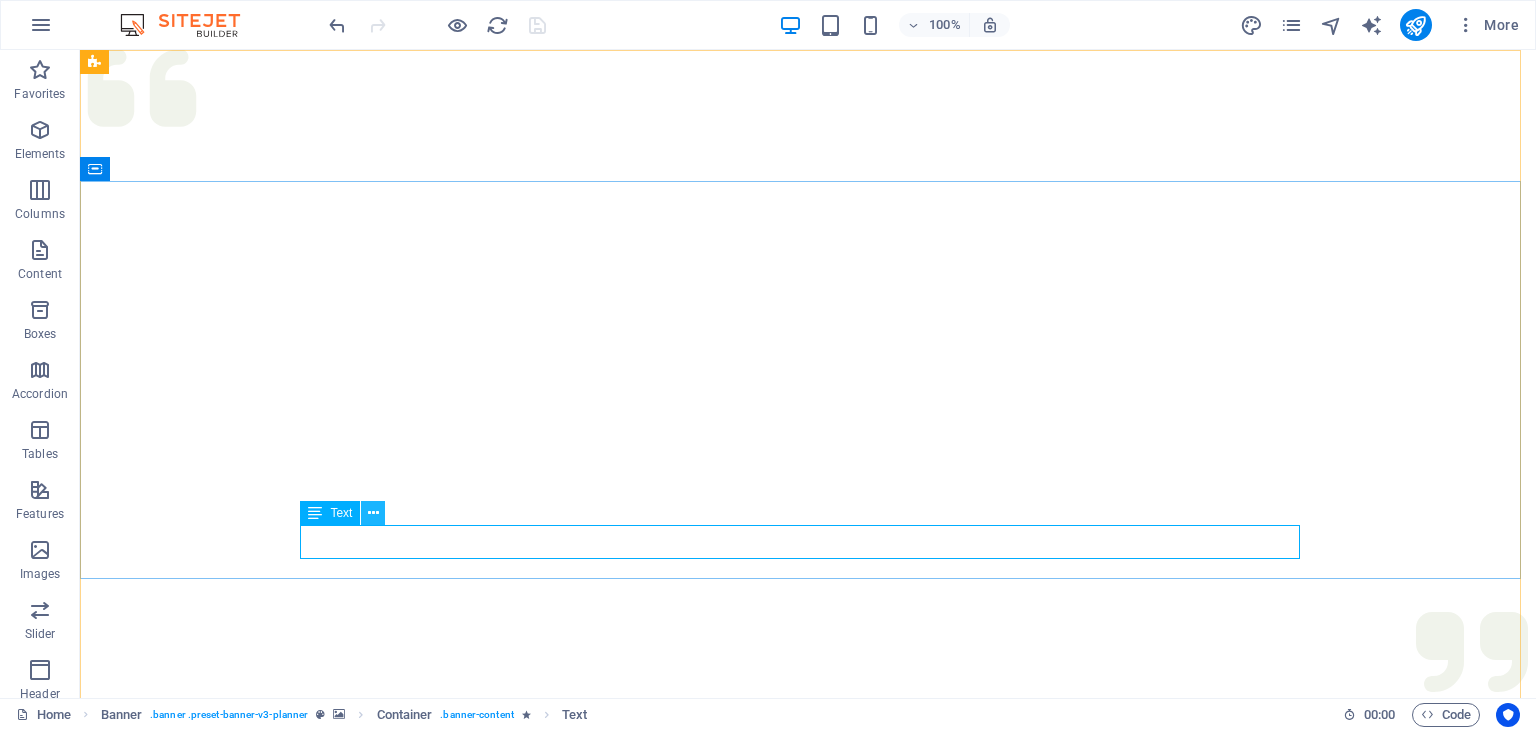 click at bounding box center [373, 513] 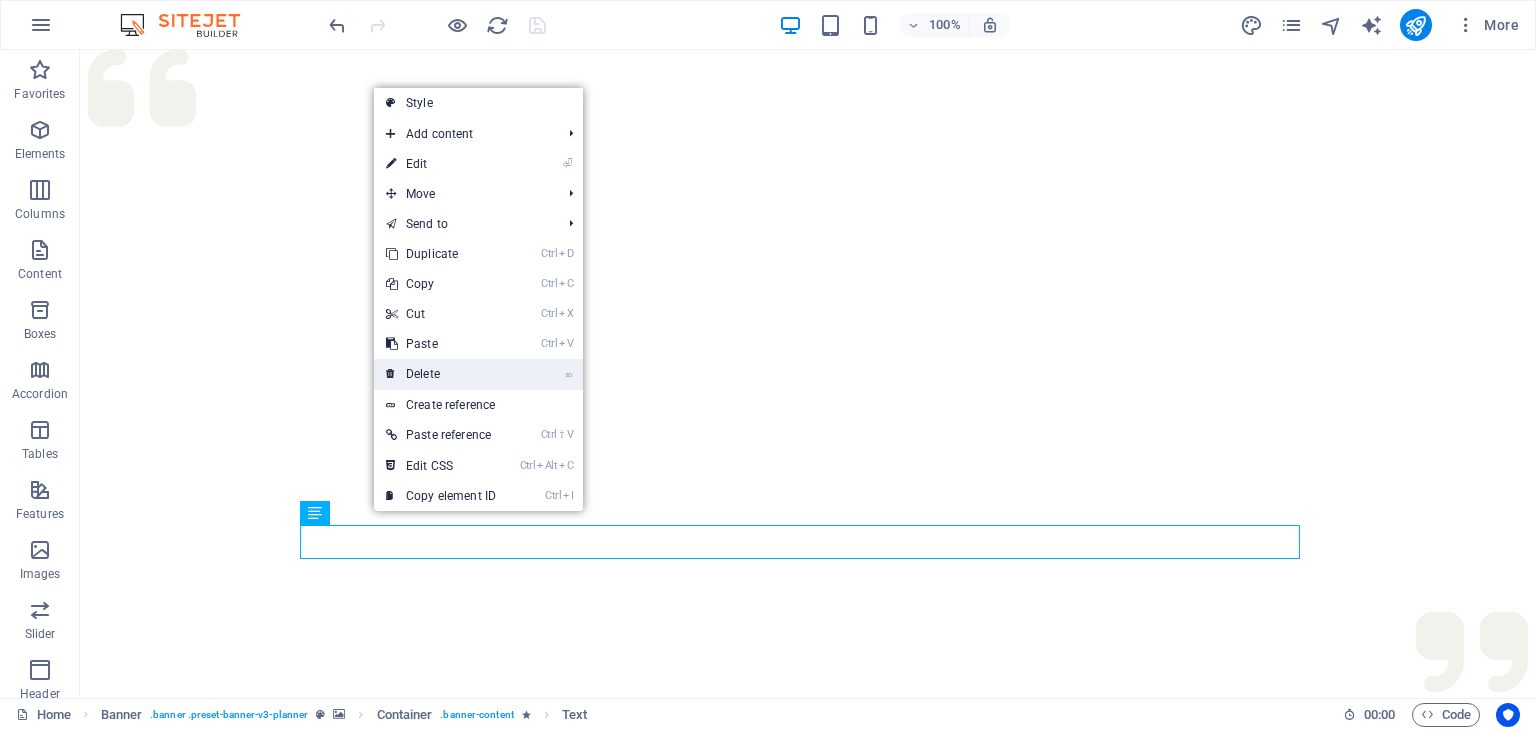 click on "⌦  Delete" at bounding box center [441, 374] 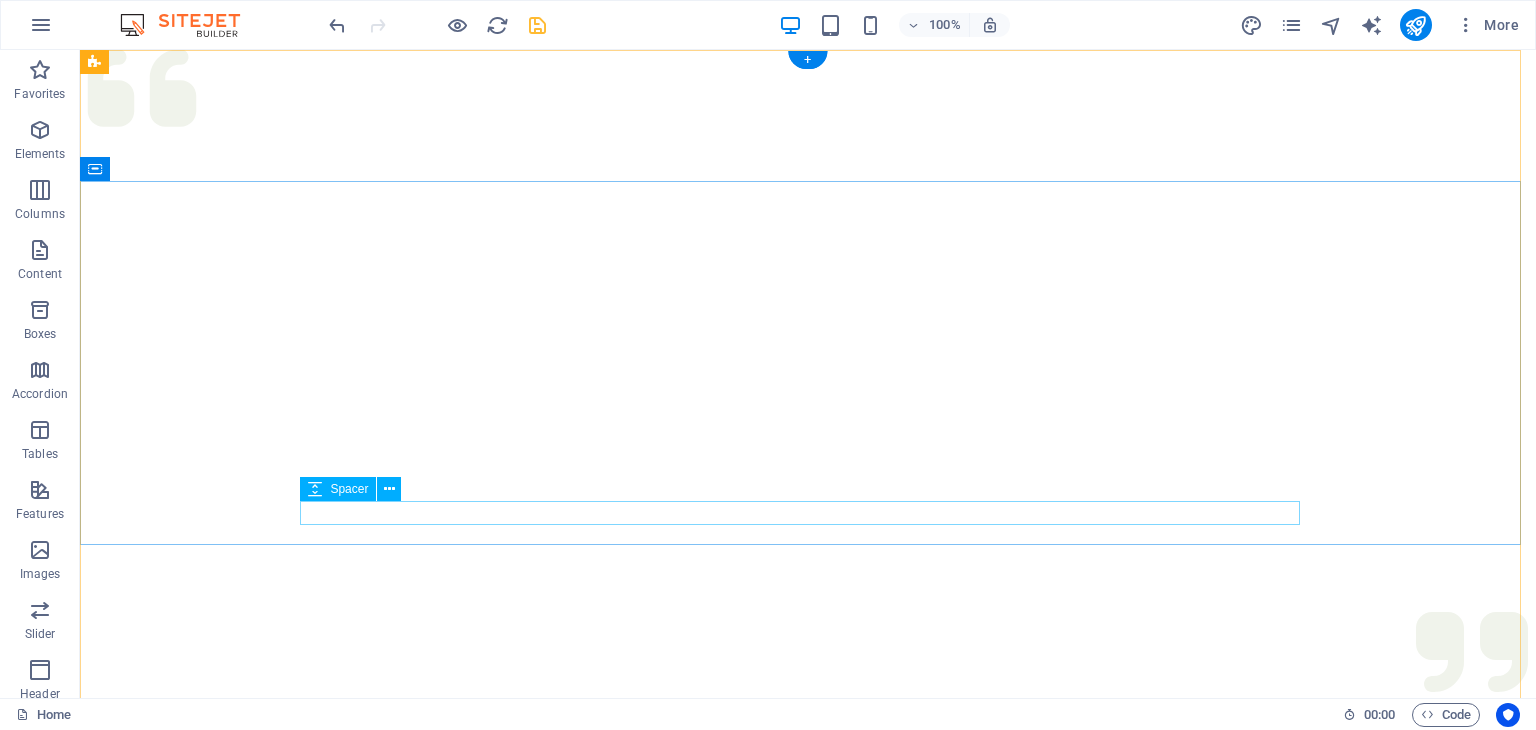 click at bounding box center (808, 1413) 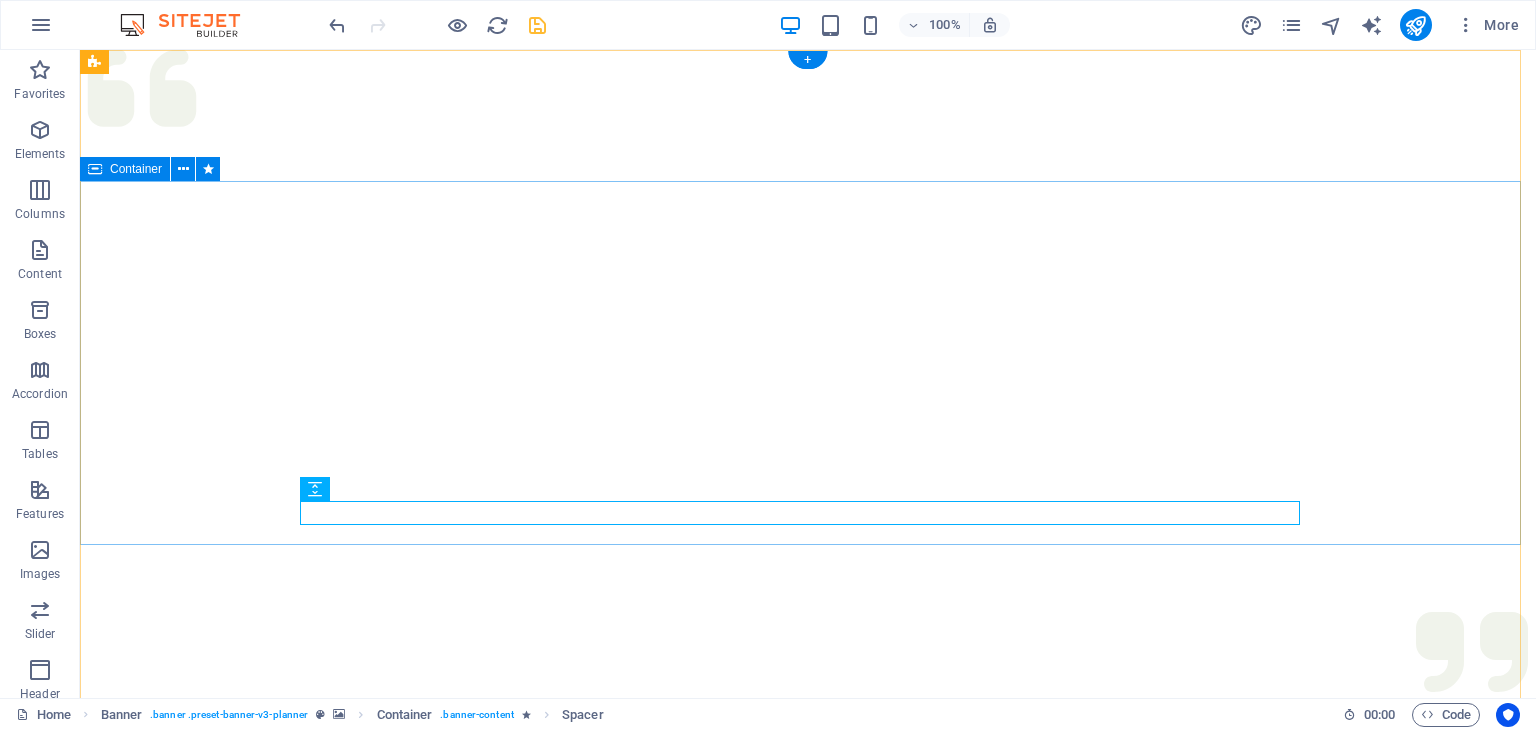 click on "VEGGIE DELIGHTS EXPRESS RESTAURANT: TASTE THE RAINBOW OF FRESHNESS Welcome to Veggie Delights Express, your pure vegetarian oasis at Al Hudaiba Mall! Located conveniently in the food court, we bring you an exciting blend of Indian, Arabic, and Mexican flavors. Indulge in our signature Fusion Tandoori Shawarma wraps, delectable Fusion Tandoori Quesadillas, aromatic Biryani, and creamy Hummus. Plus, enjoy the ease of free parking while you savor your global meal. Experience the best of plant-based cuisine, crafted with passion." at bounding box center [808, 1263] 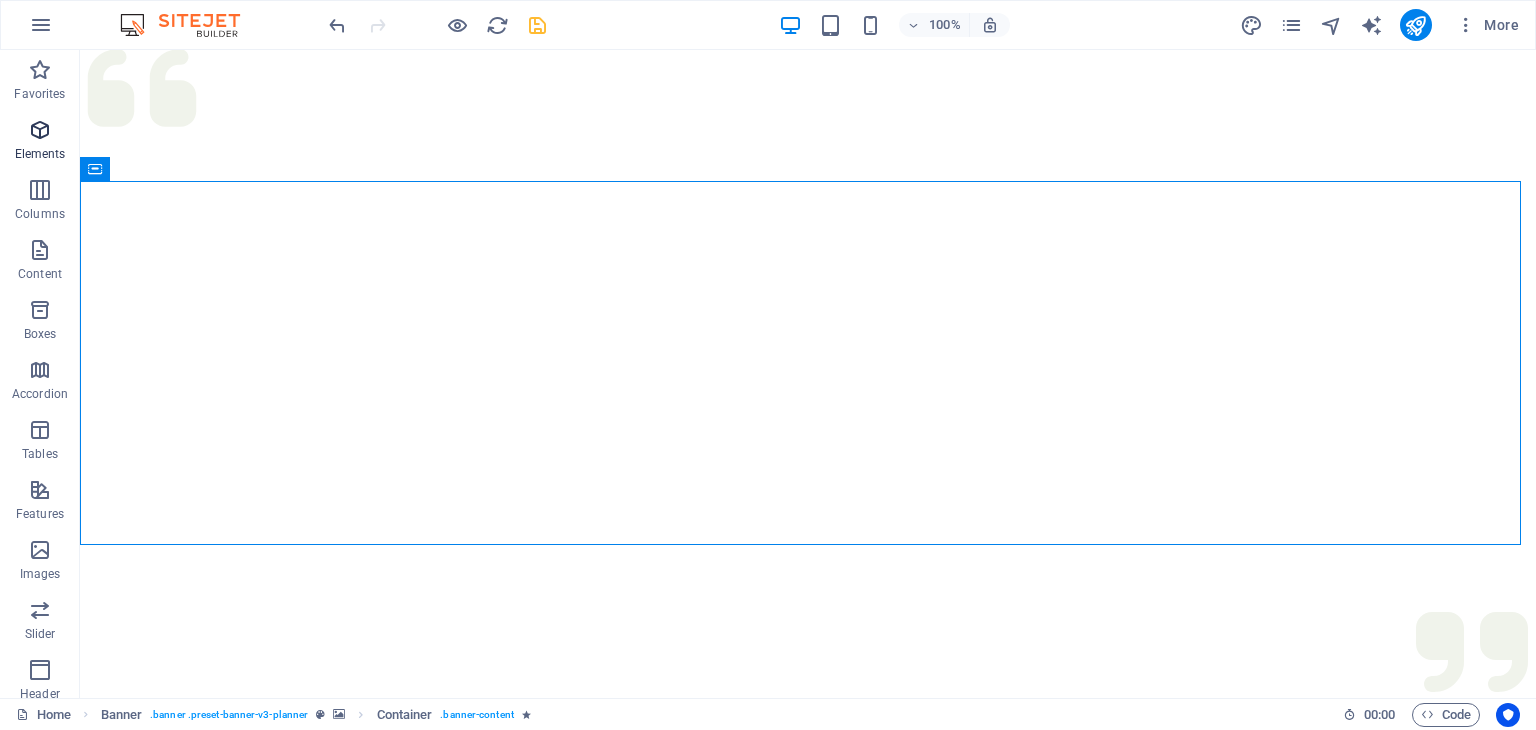 click at bounding box center (40, 130) 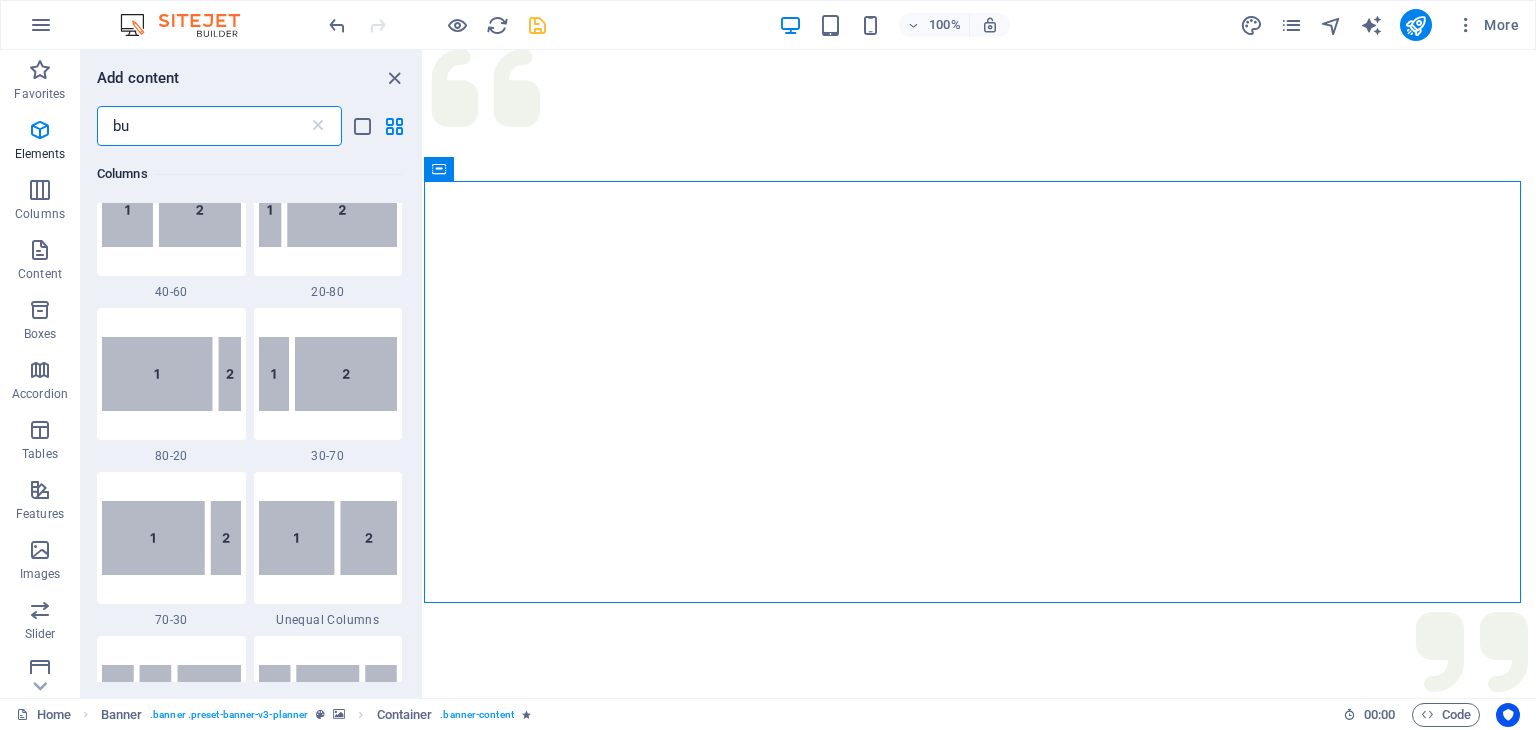 scroll, scrollTop: 0, scrollLeft: 0, axis: both 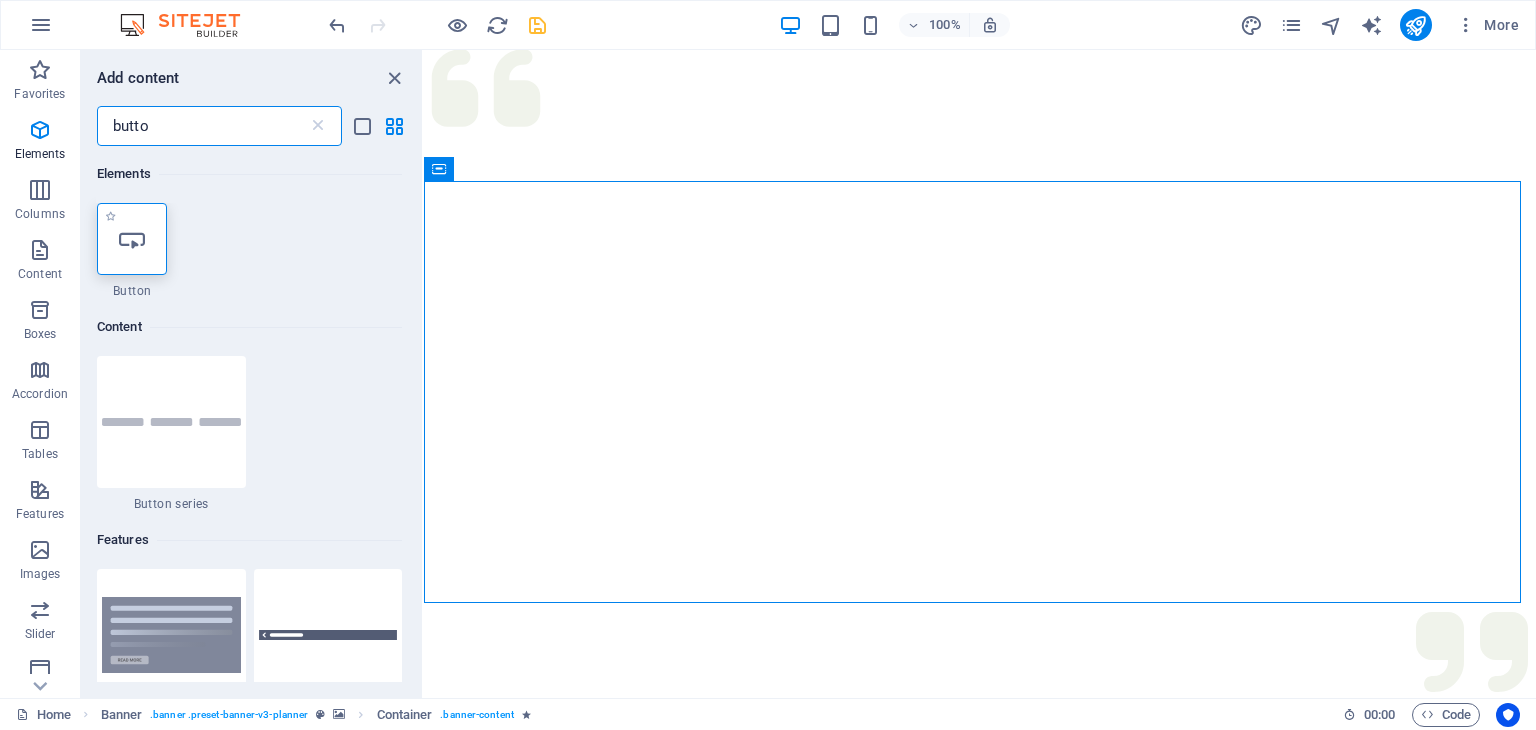 type on "butto" 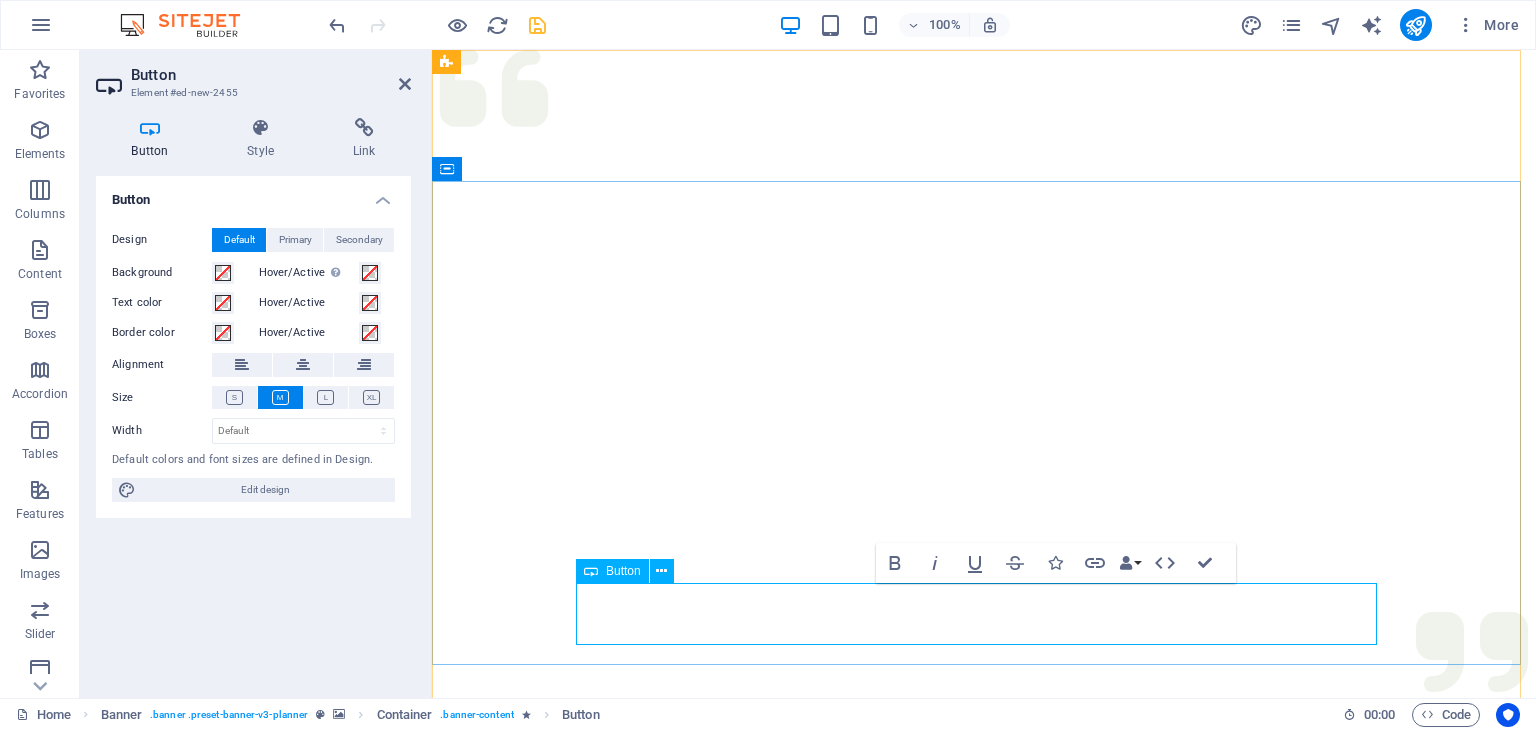 type 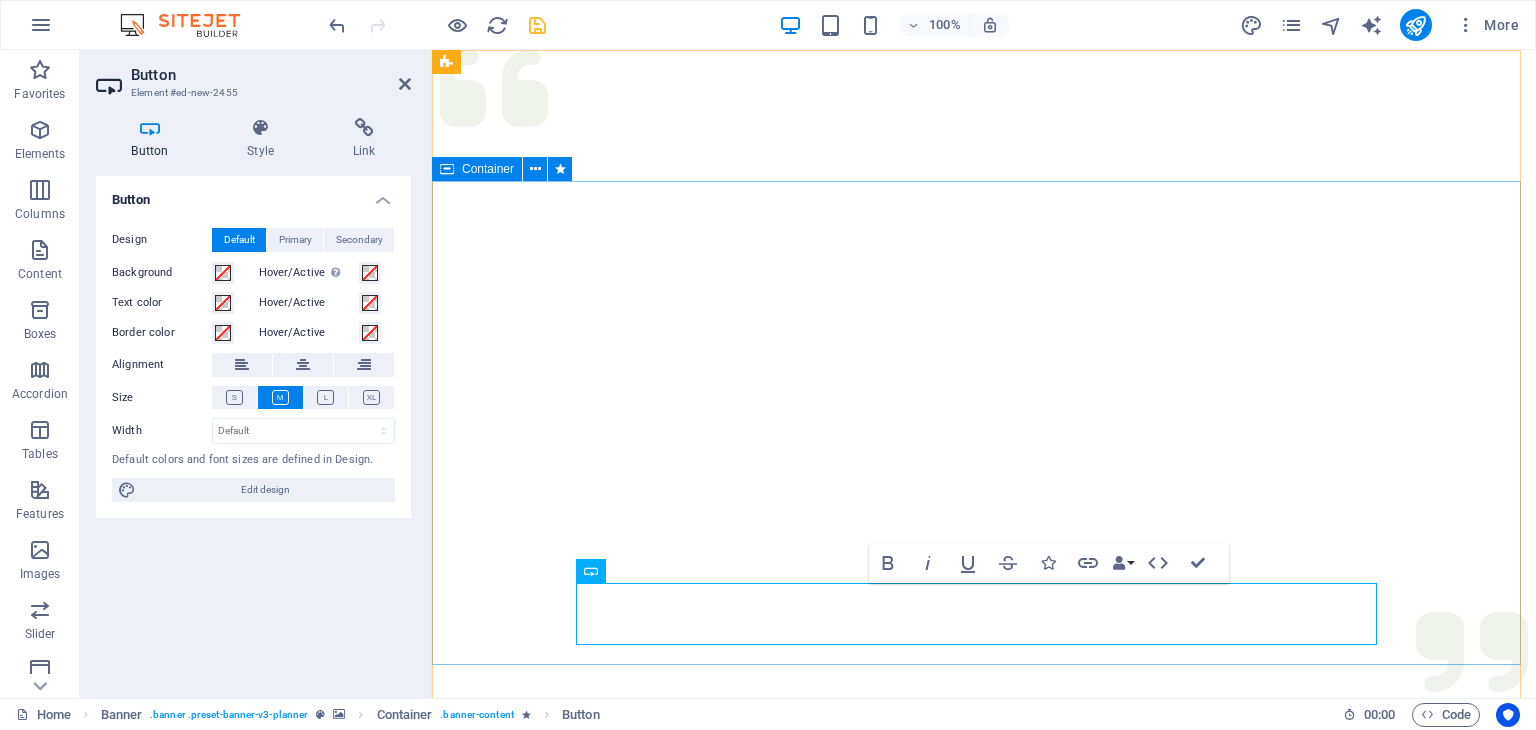 click on "VEGGIE DELIGHTS EXPRESS RESTAURANT: TASTE THE RAINBOW OF FRESHNESS Welcome to Veggie Delights Express, your pure vegetarian oasis at Al Hudaiba Mall! Located conveniently in the food court, we bring you an exciting blend of Indian, Arabic, and Mexican flavors. Indulge in our signature Fusion Tandoori Shawarma wraps, delectable Fusion Tandoori Quesadillas, aromatic Biryani, and creamy Hummus. Plus, enjoy the ease of free parking while you savor your global meal. Experience the best of plant-based cuisine, crafted with passion. ORDER NOW" at bounding box center [984, 1323] 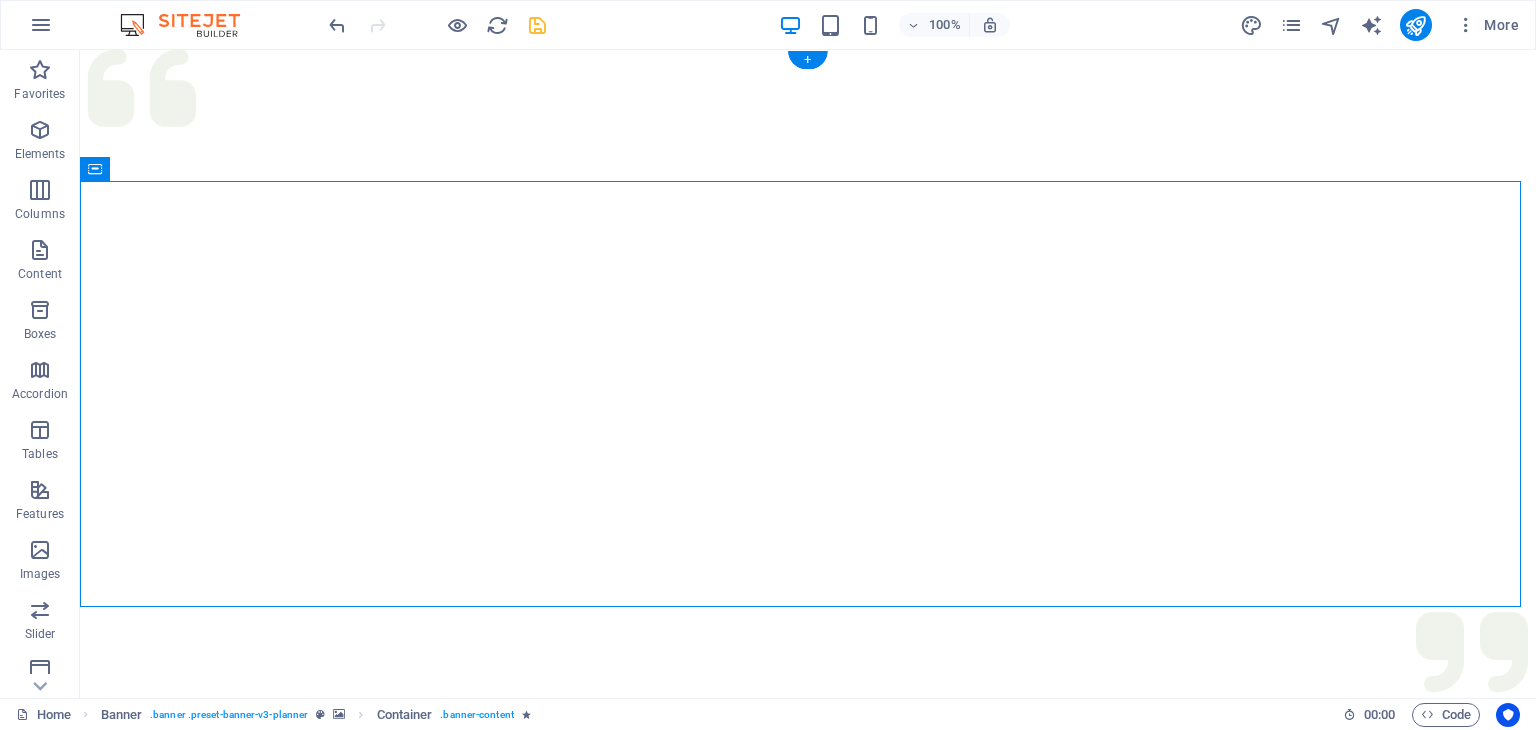 click at bounding box center (808, 500) 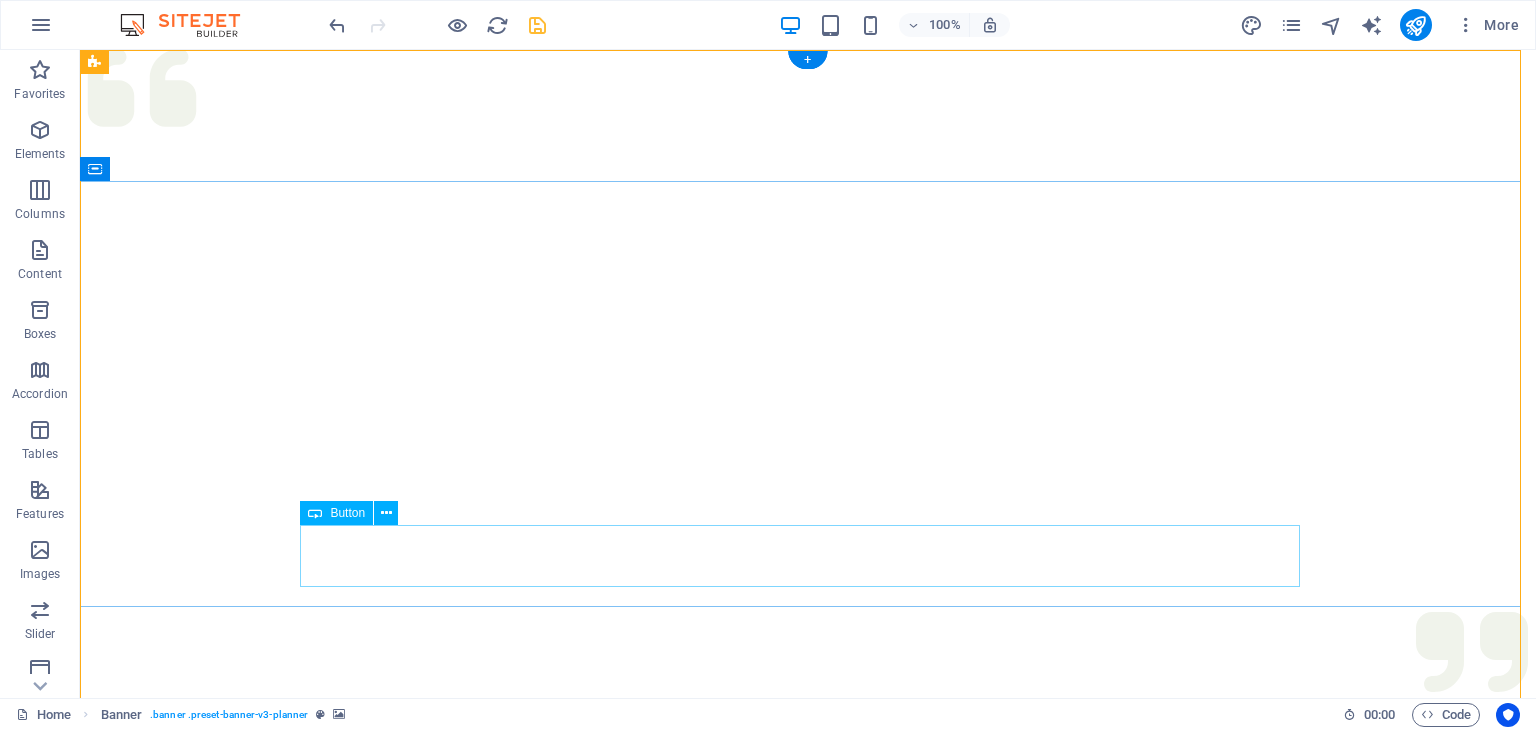 click on "ORDER NOW" at bounding box center (808, 1456) 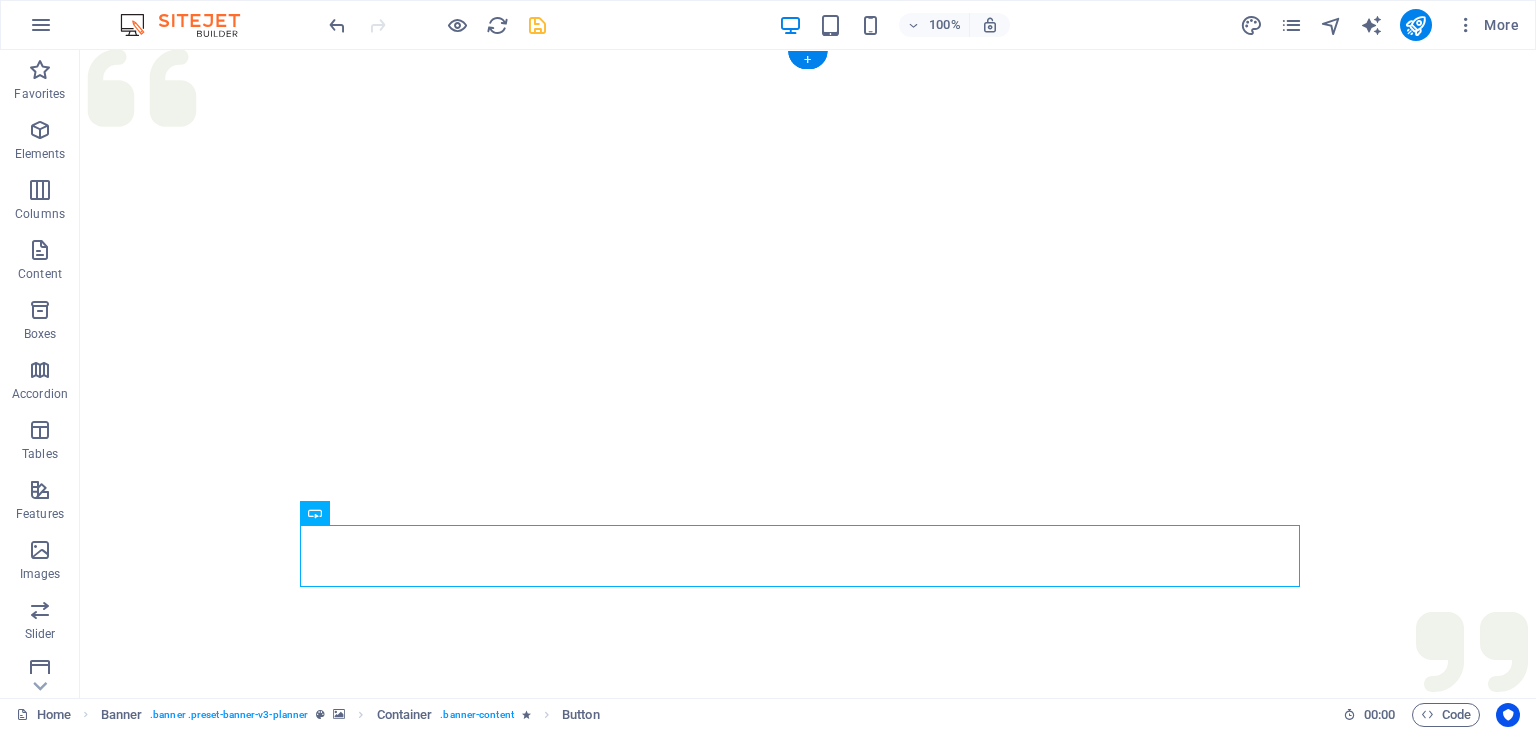 click at bounding box center [808, 500] 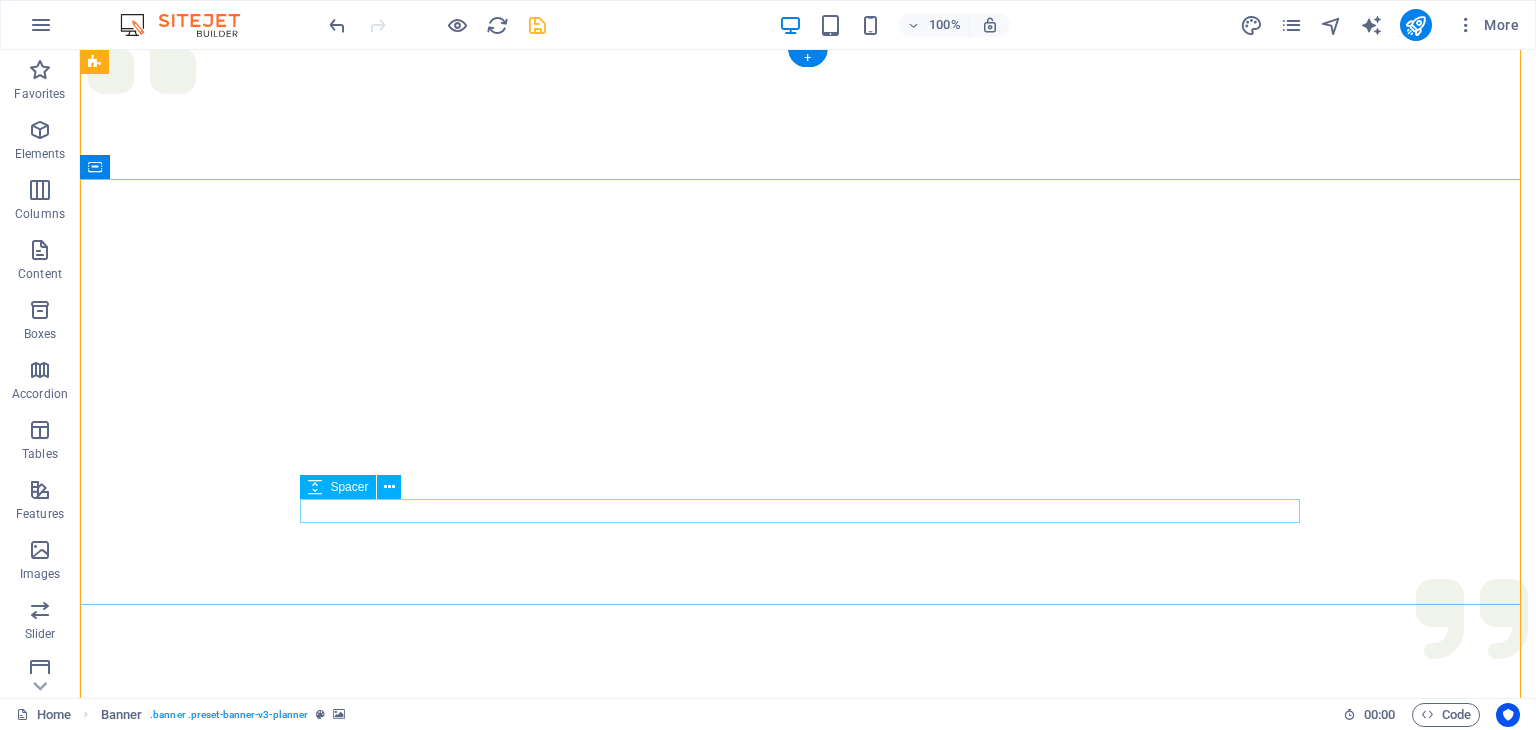scroll, scrollTop: 0, scrollLeft: 0, axis: both 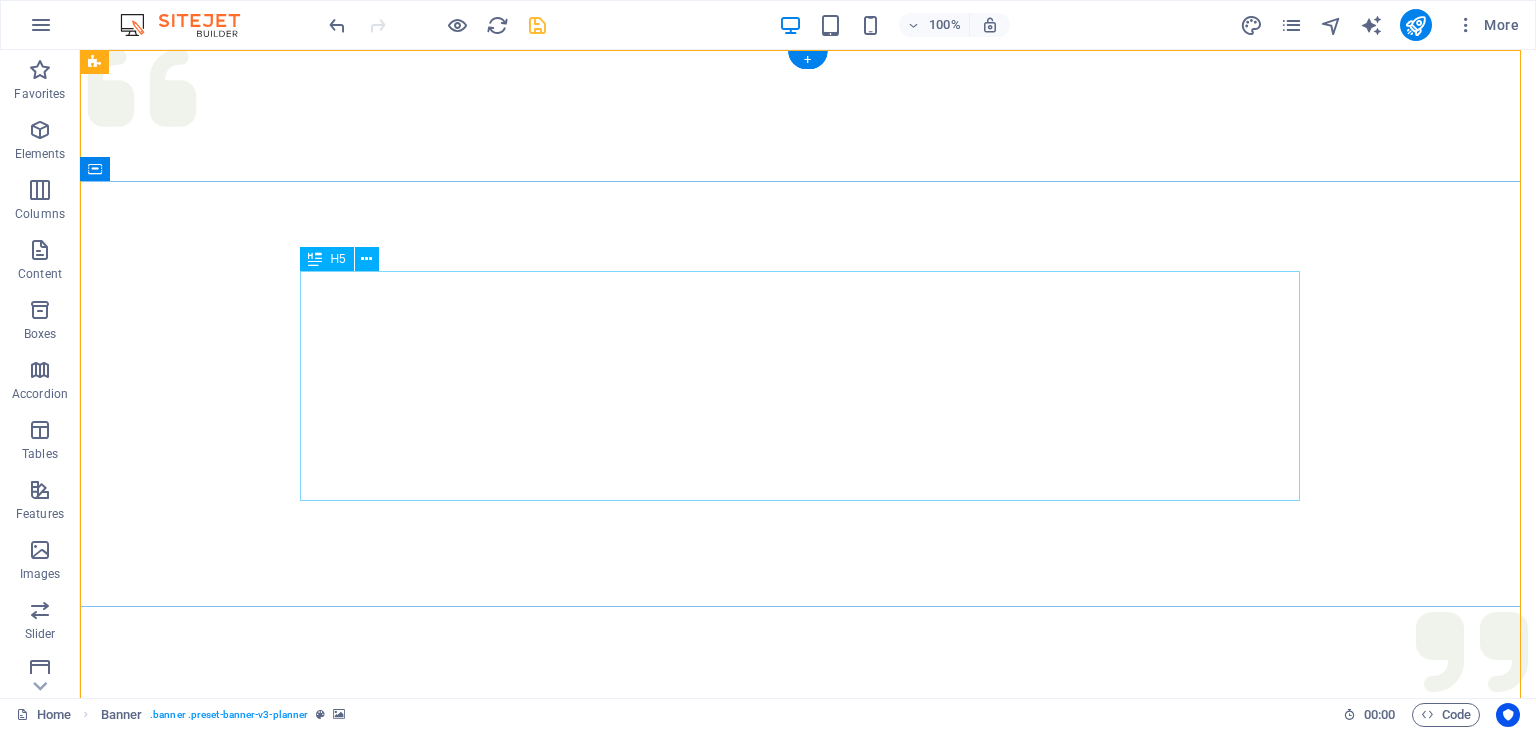 click on "VEGGIE DELIGHTS EXPRESS RESTAURANT: TASTE THE RAINBOW OF FRESHNESS Welcome to Veggie Delights Express, your pure vegetarian oasis at Al Hudaiba Mall! Located conveniently in the food court, we bring you an exciting blend of Indian, Arabic, and Mexican flavors. Indulge in our signature Fusion Tandoori Shawarma wraps, delectable Fusion Tandoori Quesadillas, aromatic Biryani, and creamy Hummus. Plus, enjoy the ease of free parking while you savor your global meal. Experience the best of plant-based cuisine, crafted with passion." at bounding box center [808, 1286] 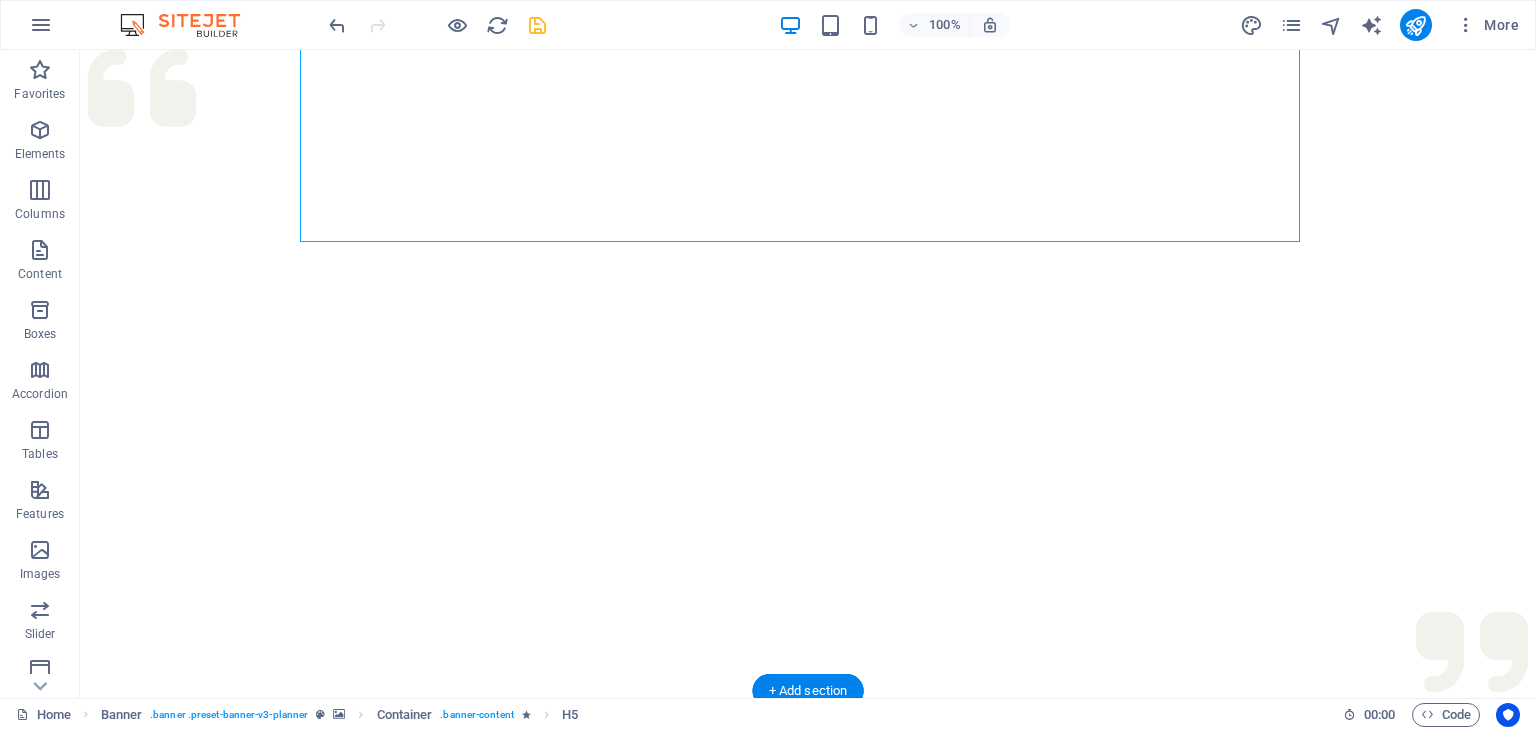 scroll, scrollTop: 300, scrollLeft: 0, axis: vertical 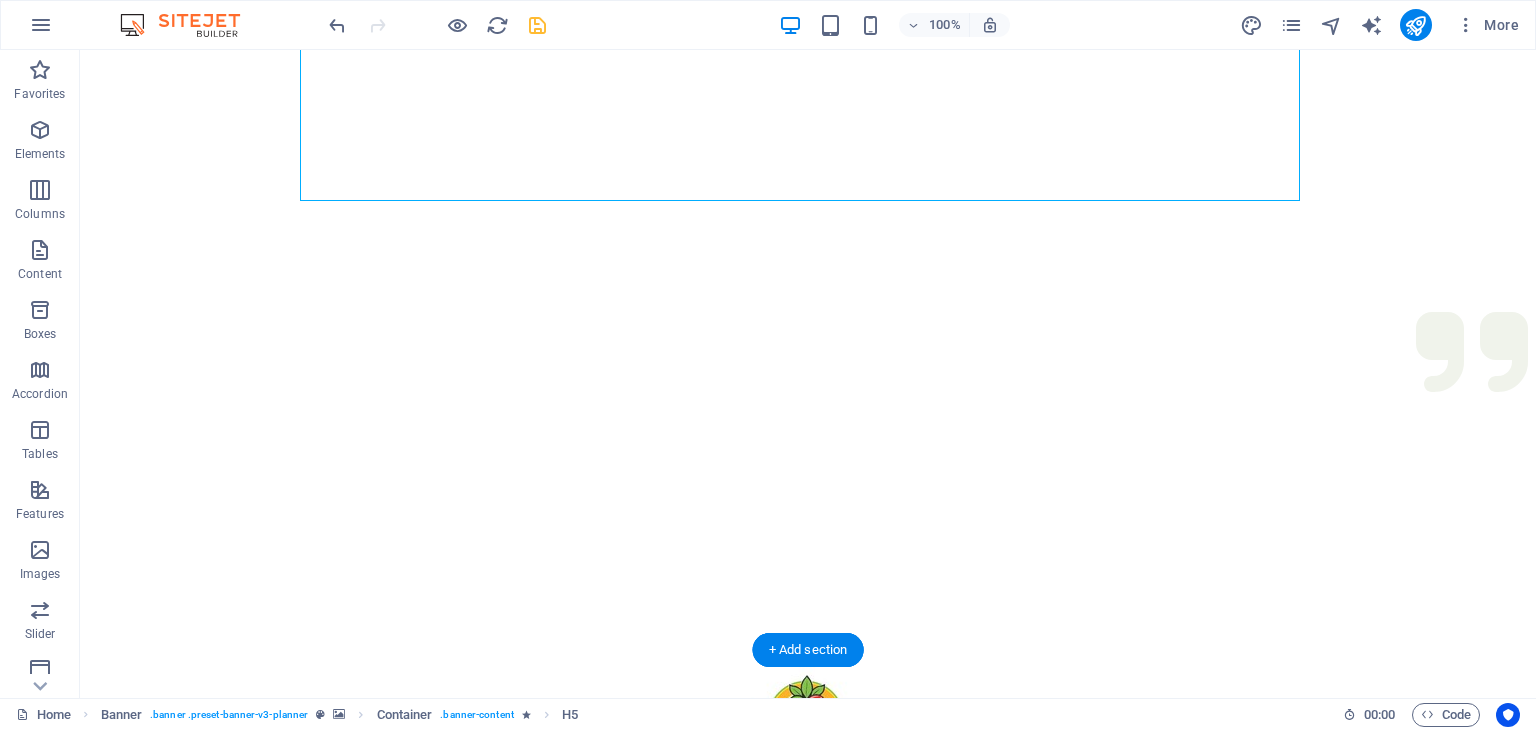 click at bounding box center [808, 200] 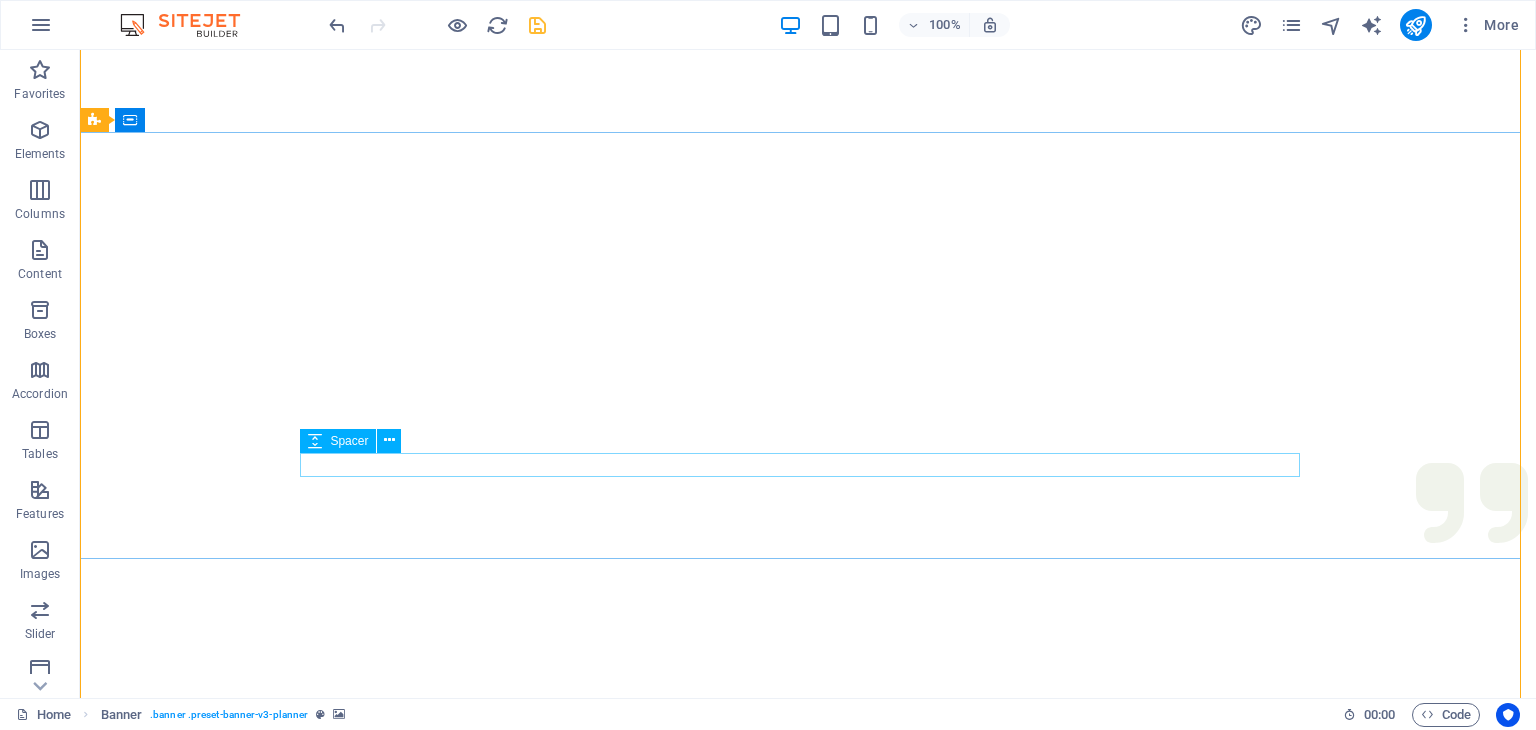 scroll, scrollTop: 0, scrollLeft: 0, axis: both 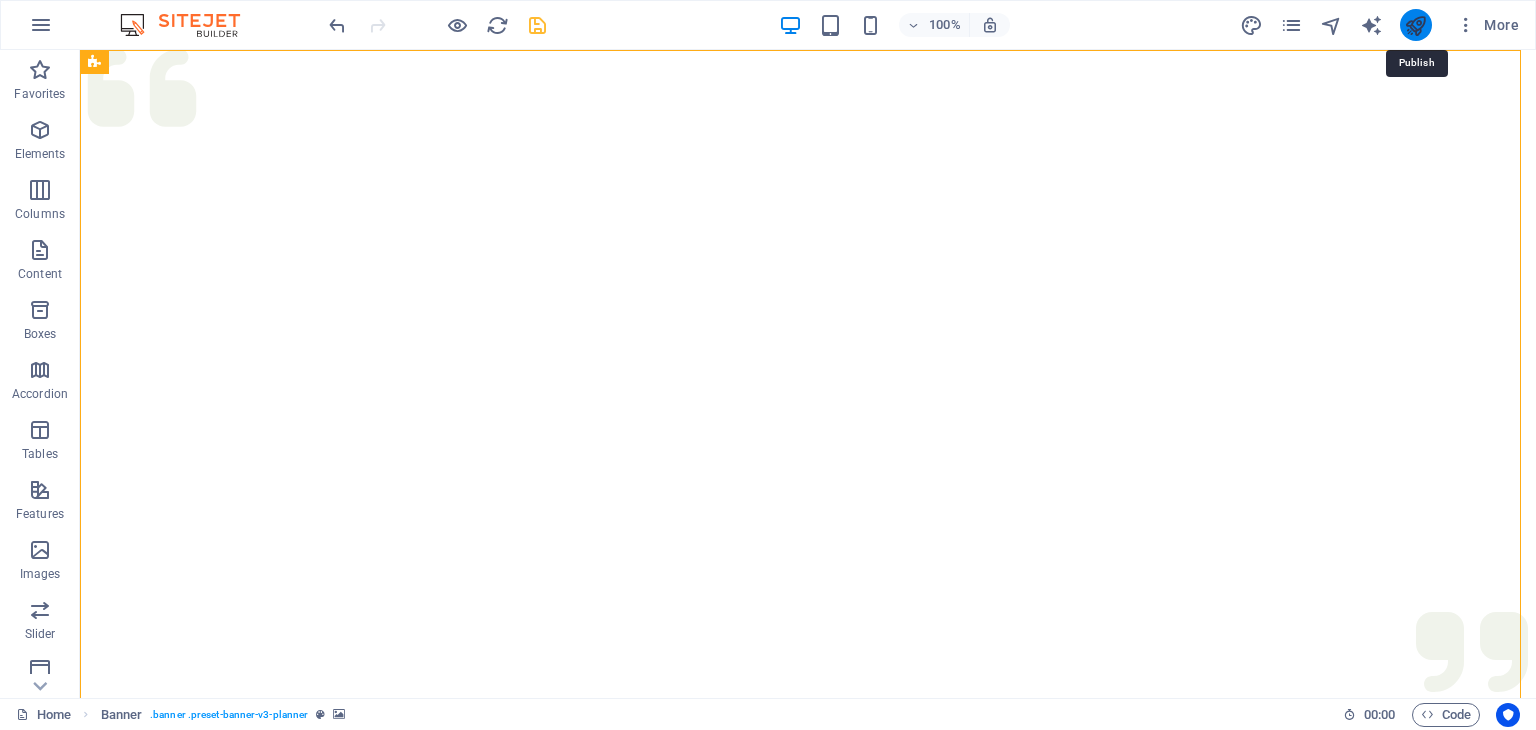 click at bounding box center [1415, 25] 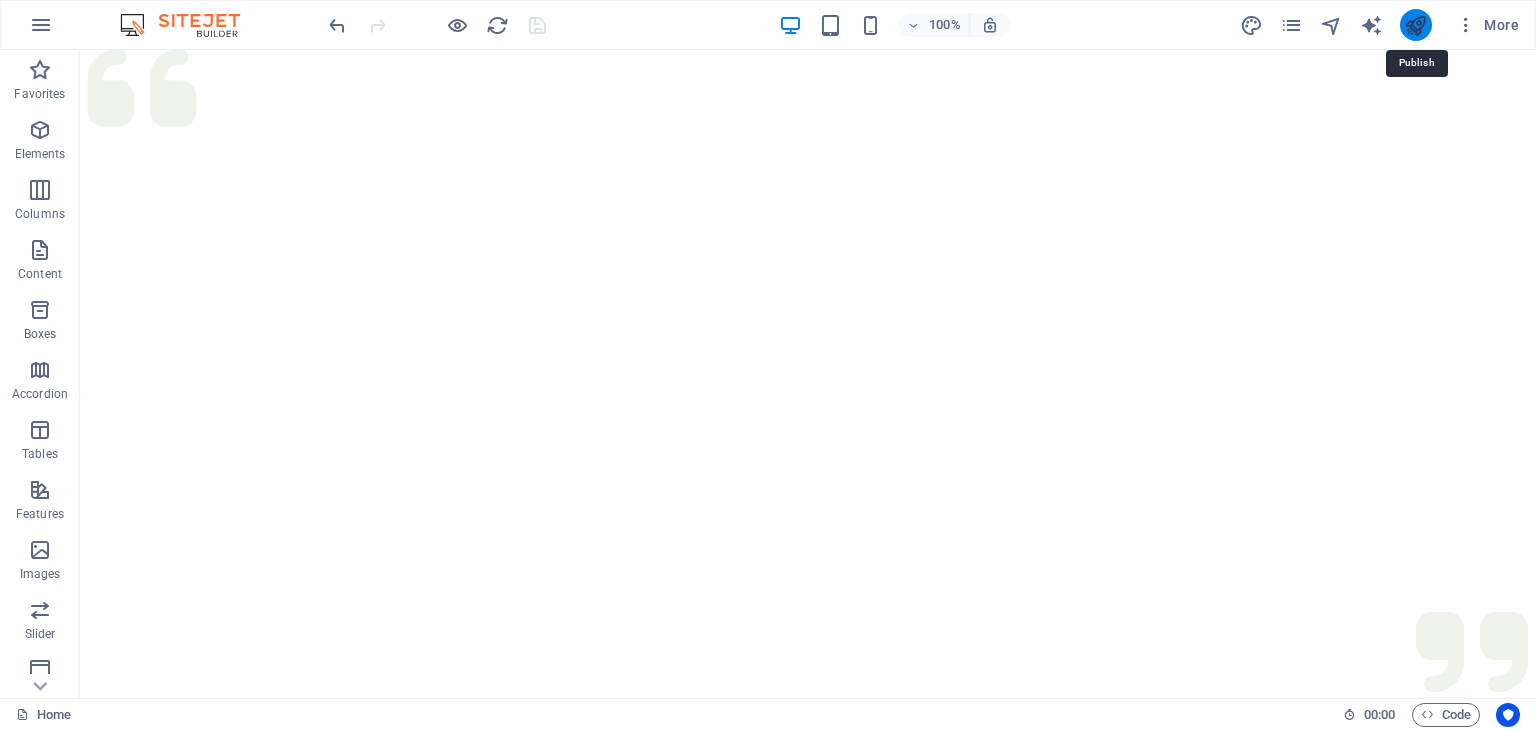 click at bounding box center [1415, 25] 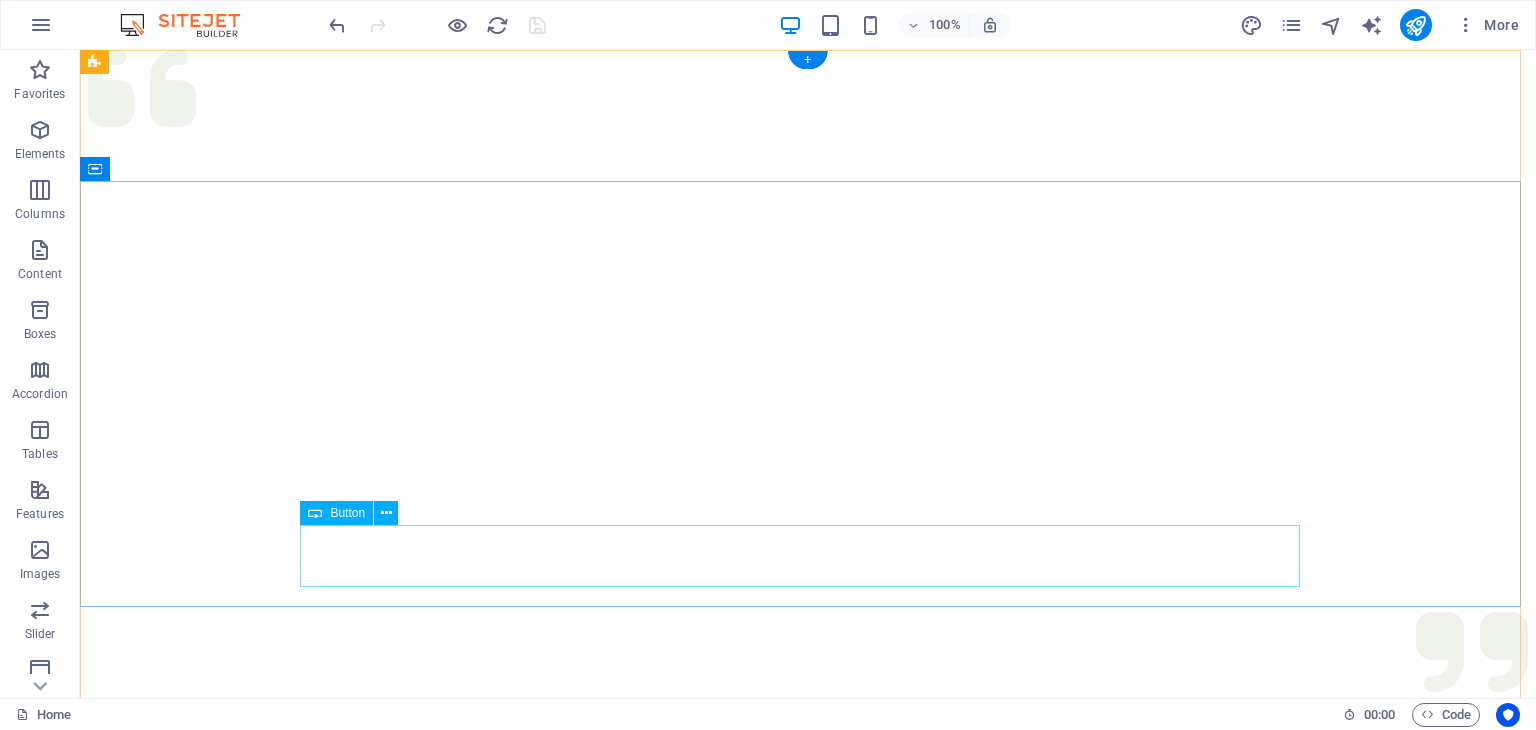 click on "ORDER NOW" at bounding box center (808, 1456) 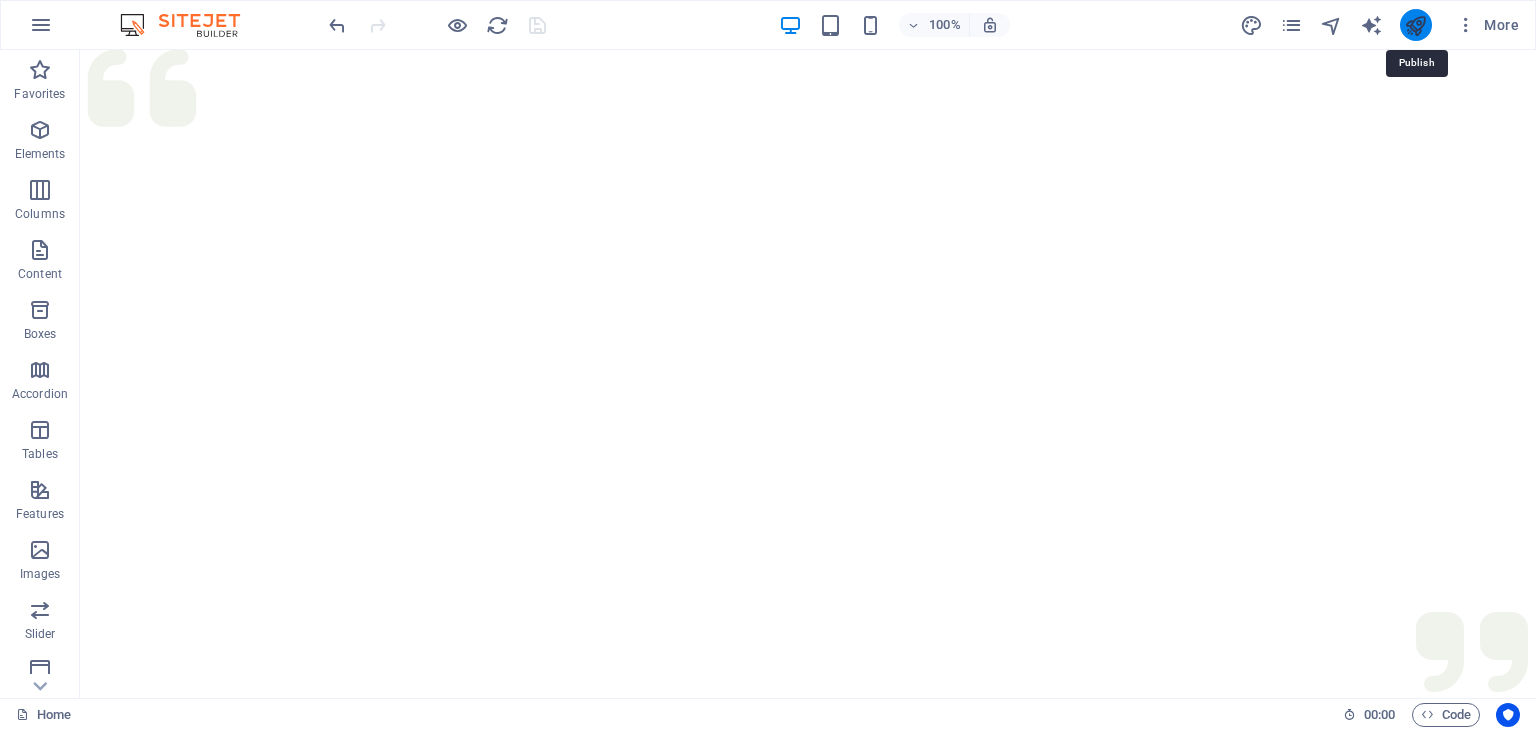 click at bounding box center [1415, 25] 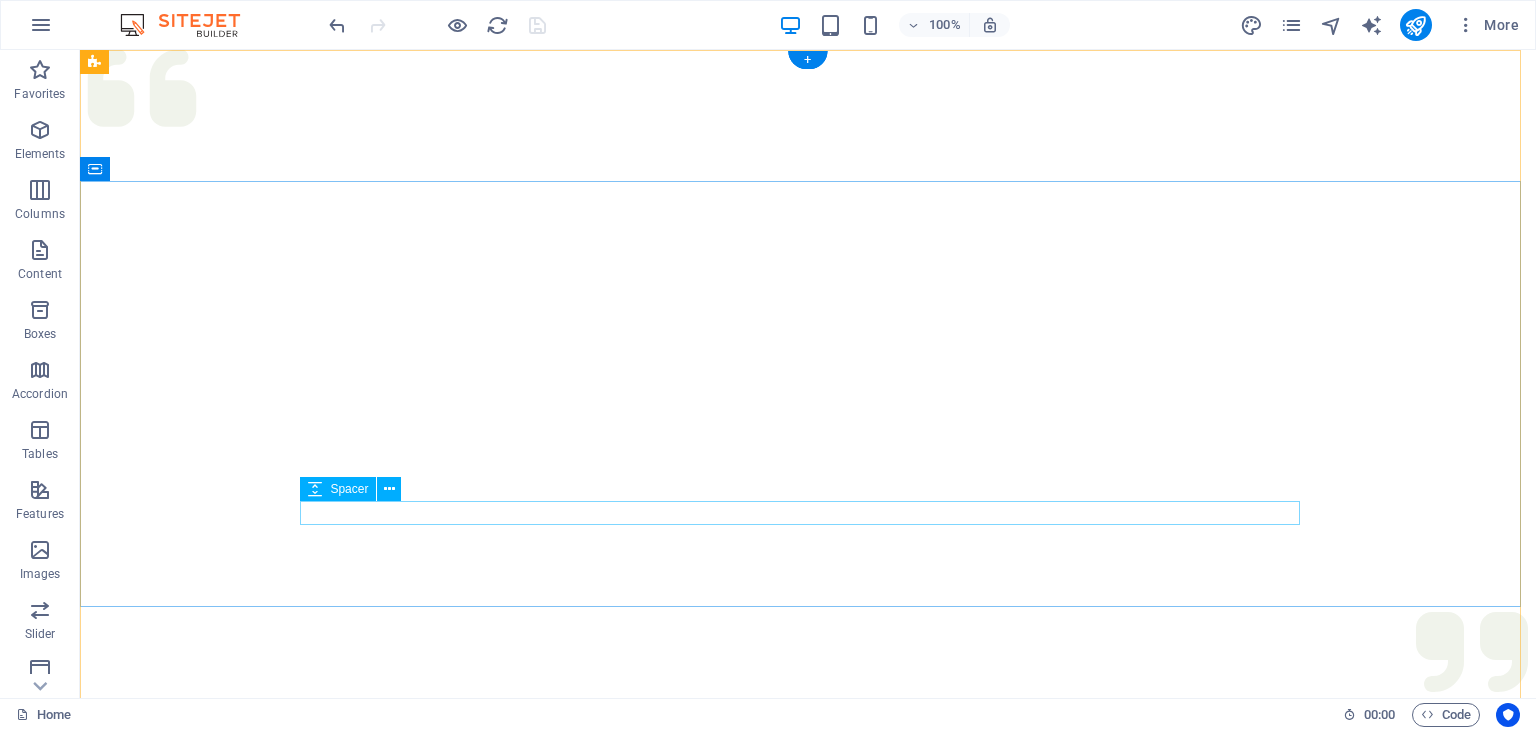click at bounding box center (808, 1413) 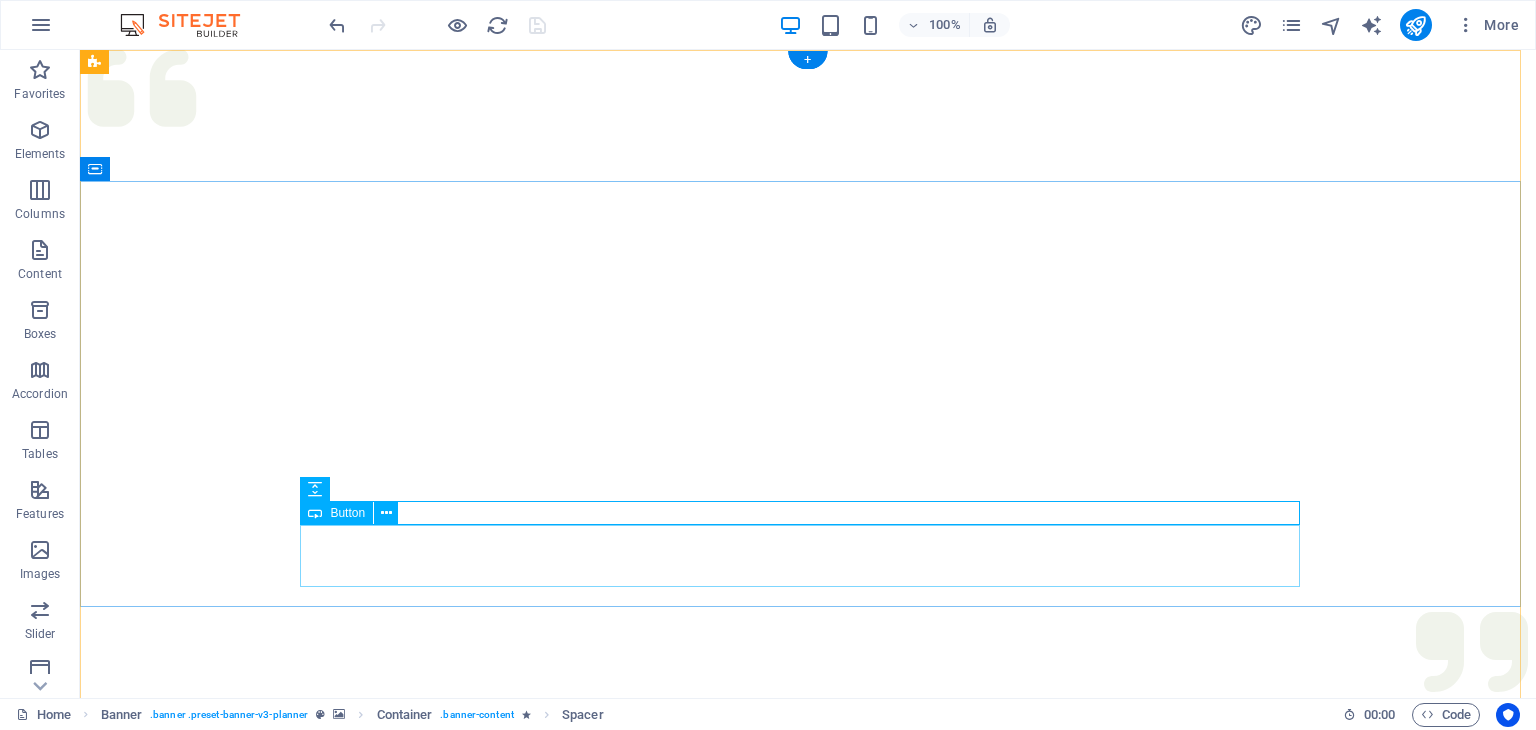 click on "VEGGIE DELIGHTS EXPRESS RESTAURANT: TASTE THE RAINBOW OF FRESHNESS Welcome to Veggie Delights Express, your pure vegetarian oasis at Al Hudaiba Mall! Located conveniently in the food court, we bring you an exciting blend of Indian, Arabic, and Mexican flavors. Indulge in our signature Fusion Tandoori Shawarma wraps, delectable Fusion Tandoori Quesadillas, aromatic Biryani, and creamy Hummus. Plus, enjoy the ease of free parking while you savor your global meal. Experience the best of plant-based cuisine, crafted with passion. ORDER NOW" at bounding box center (808, 1294) 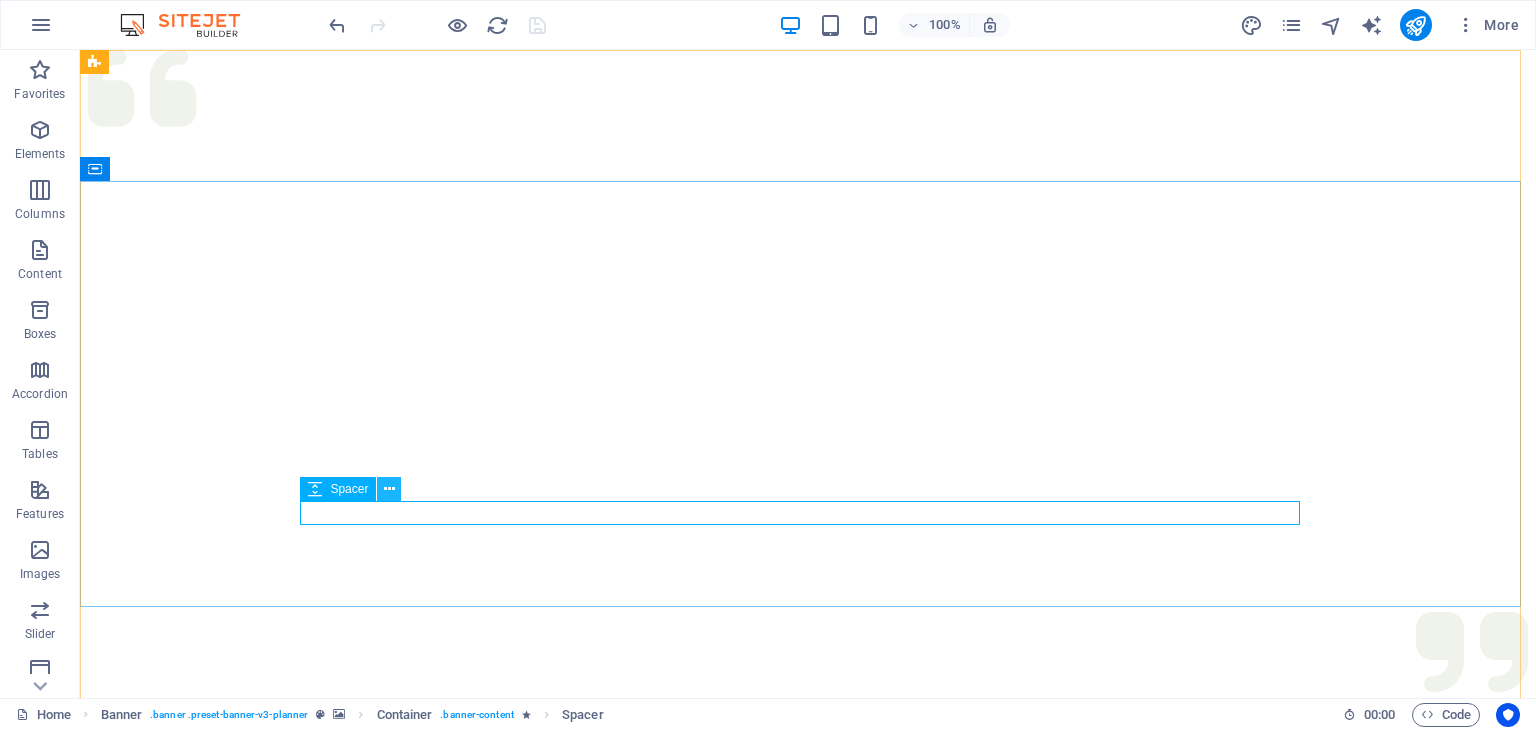 click at bounding box center [389, 489] 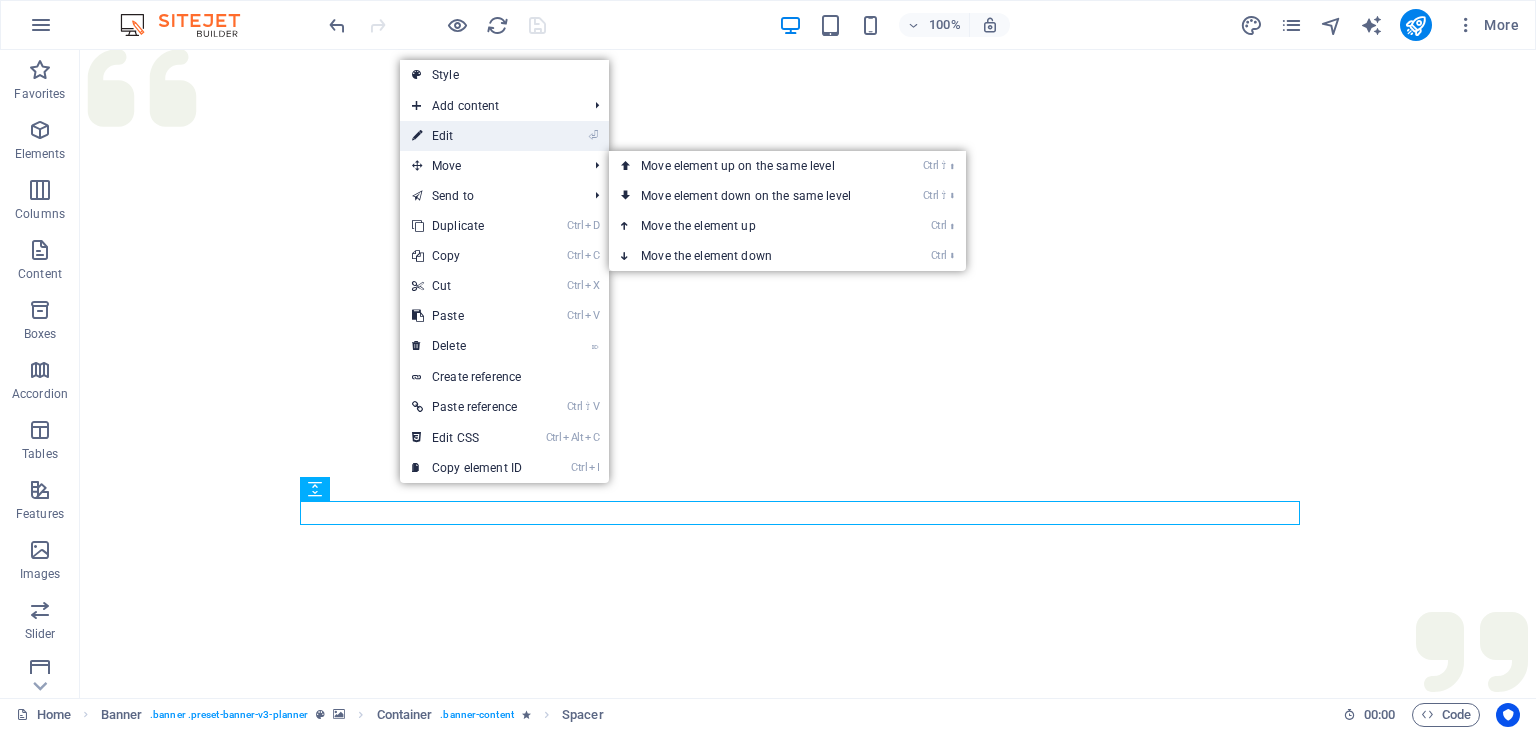 click on "⏎  Edit" at bounding box center [467, 136] 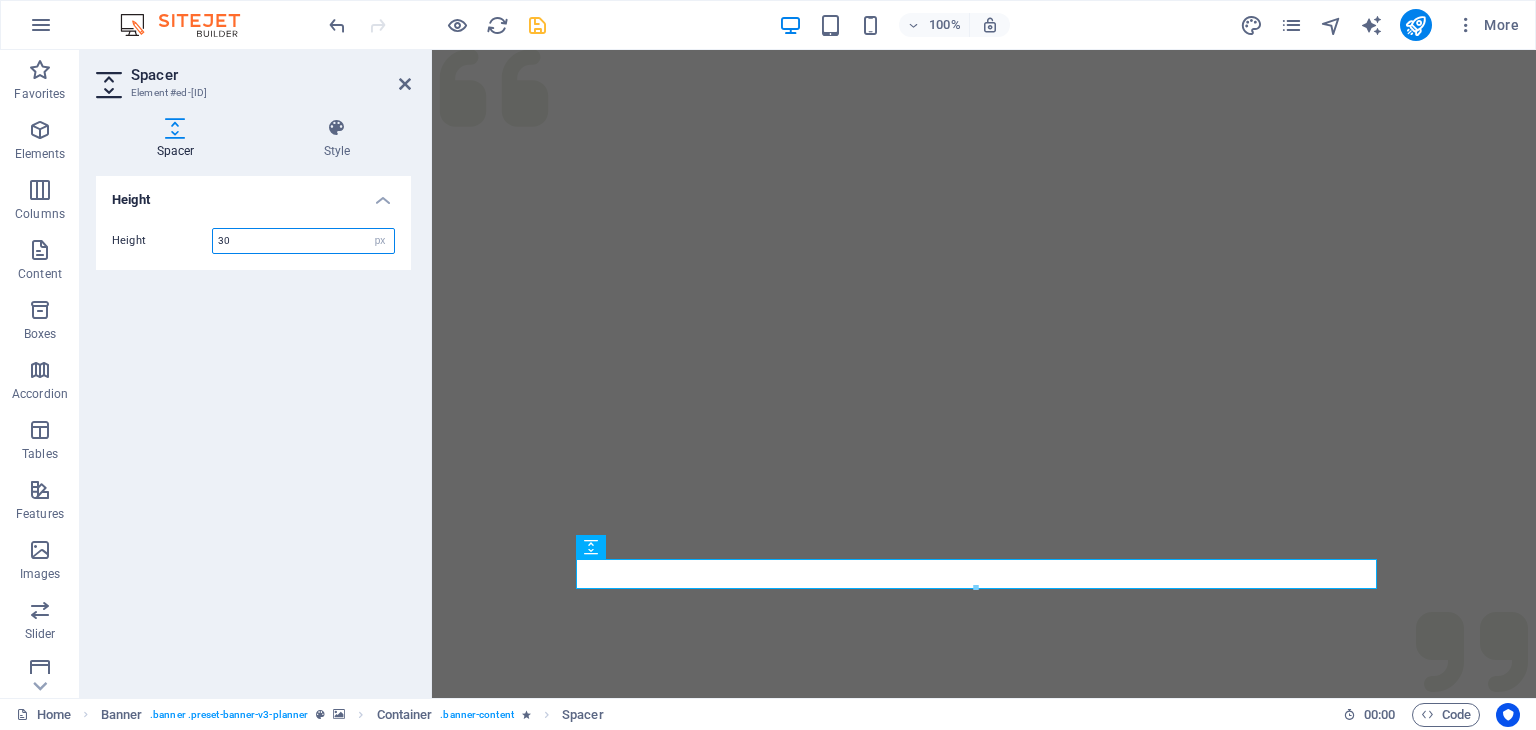 type on "30" 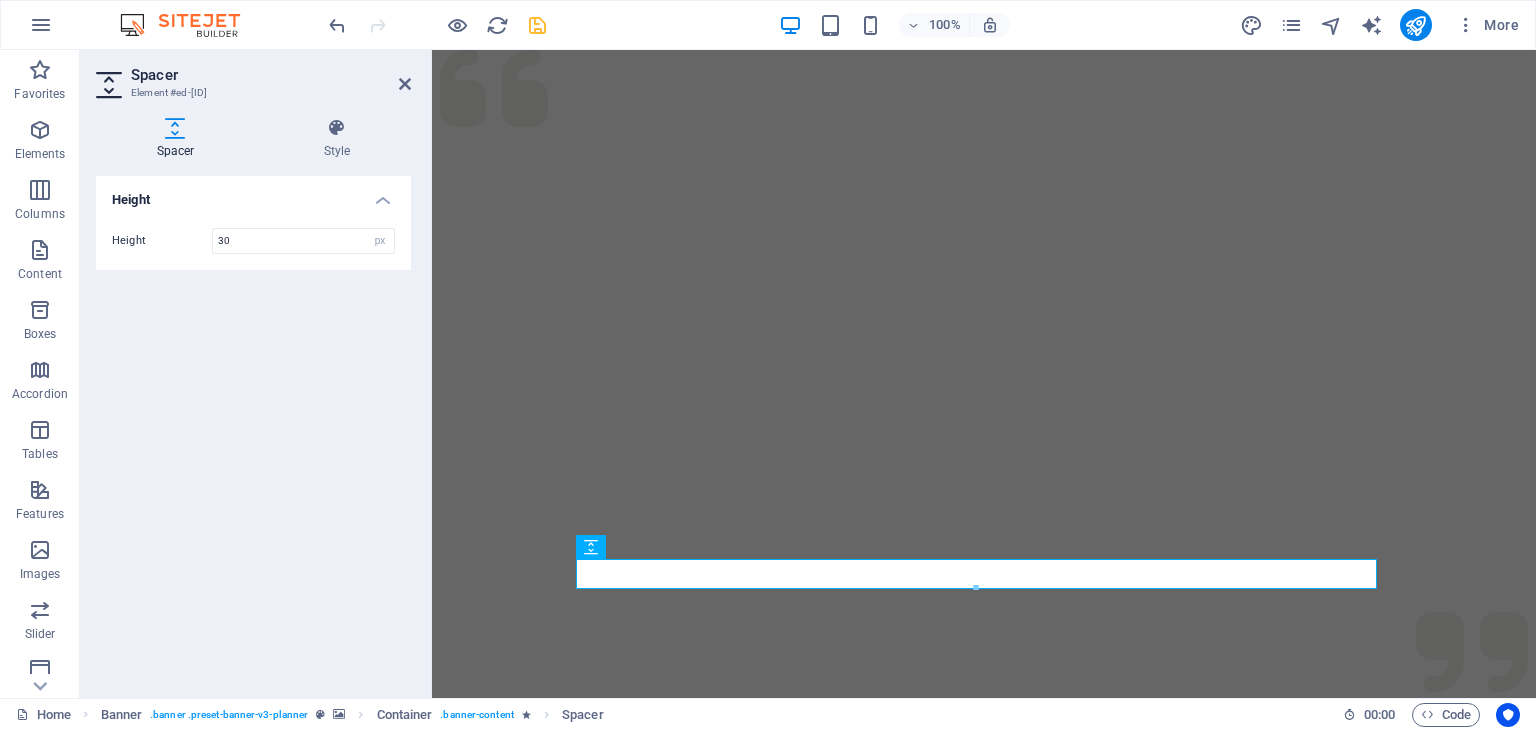 click on "Height Height 30 px rem vh vw" at bounding box center (253, 429) 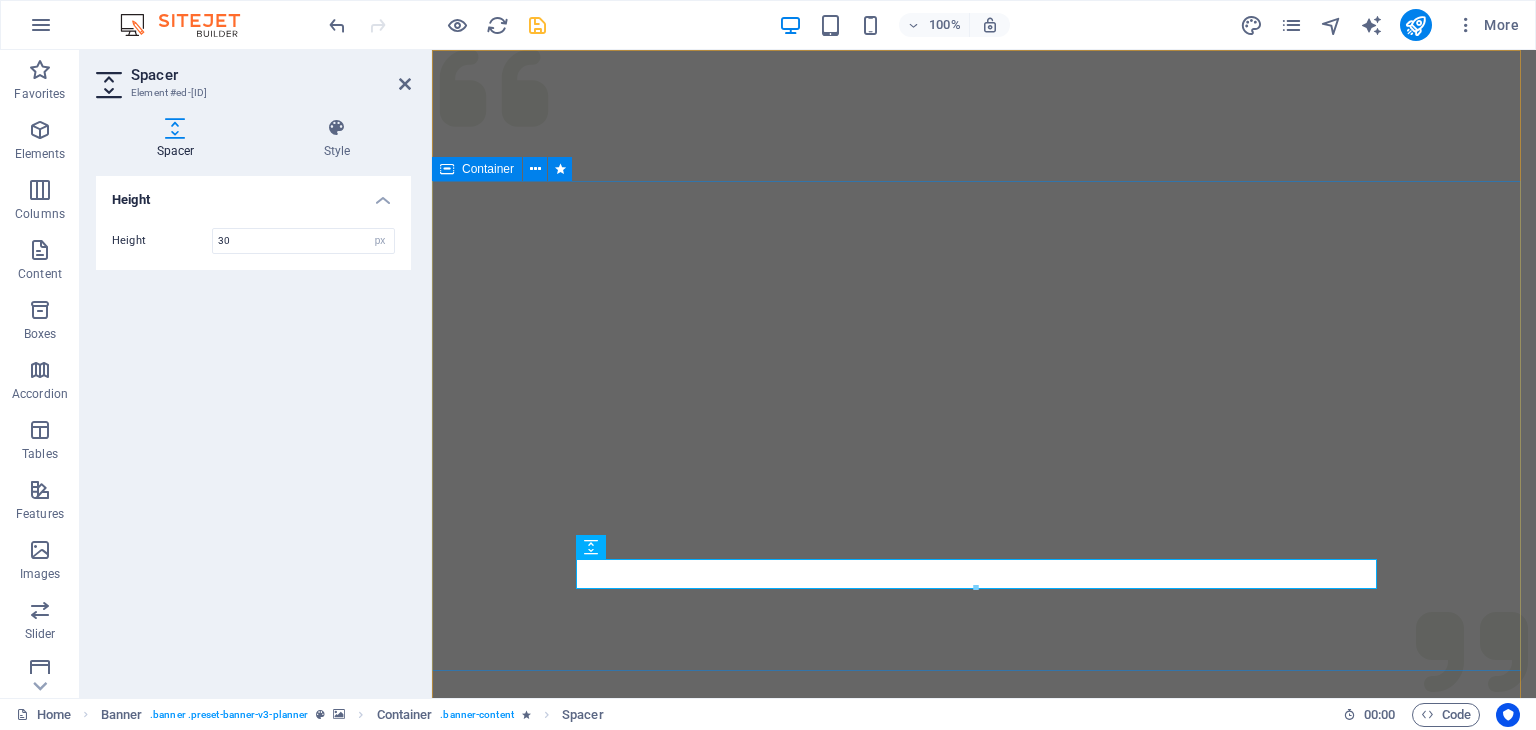 click on "VEGGIE DELIGHTS EXPRESS RESTAURANT: TASTE THE RAINBOW OF FRESHNESS Welcome to Veggie Delights Express, your pure vegetarian oasis at Al Hudaiba Mall! Located conveniently in the food court, we bring you an exciting blend of Indian, Arabic, and Mexican flavors. Indulge in our signature Fusion Tandoori Shawarma wraps, delectable Fusion Tandoori Quesadillas, aromatic Biryani, and creamy Hummus. Plus, enjoy the ease of free parking while you savor your global meal. Experience the best of plant-based cuisine, crafted with passion. ORDER NOW" at bounding box center [984, 1326] 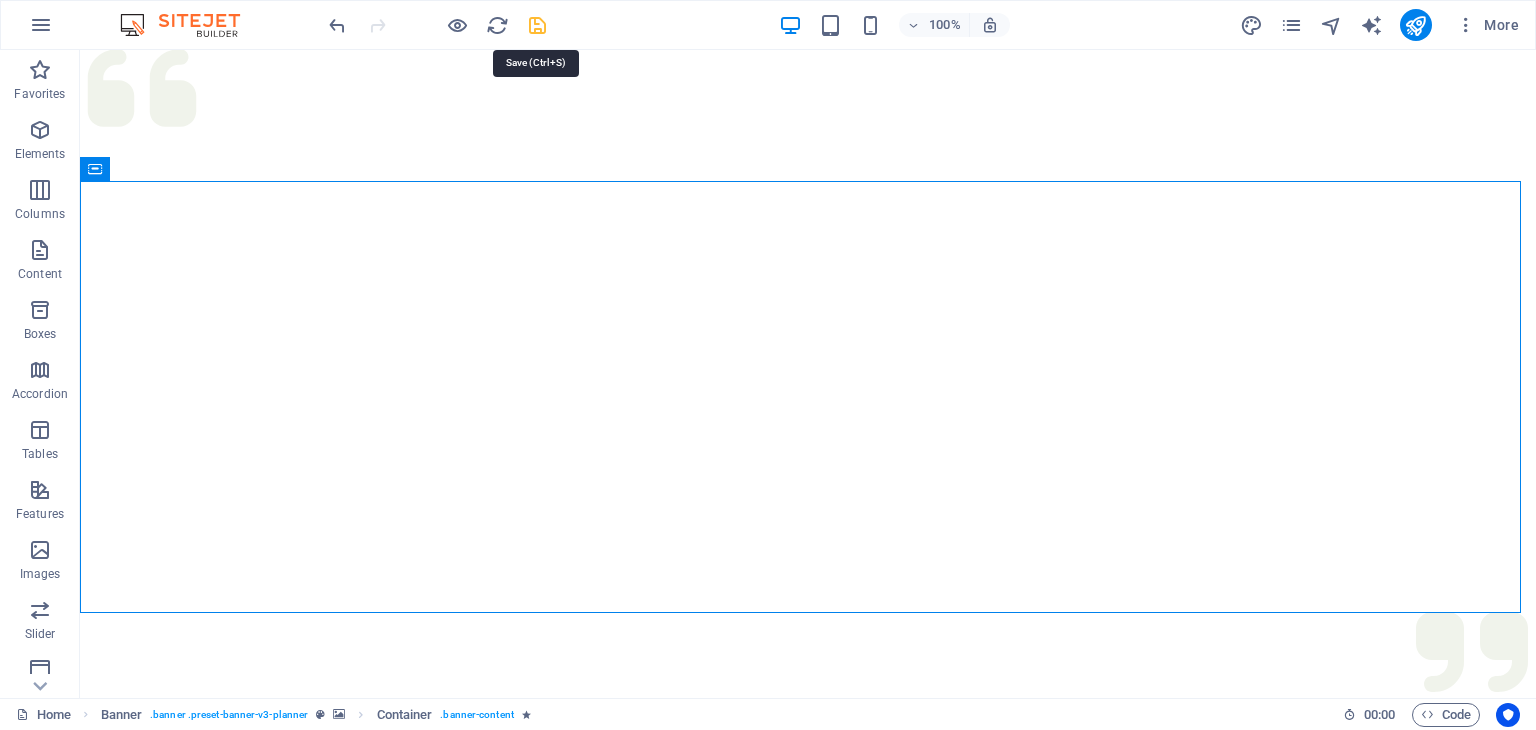 click at bounding box center [537, 25] 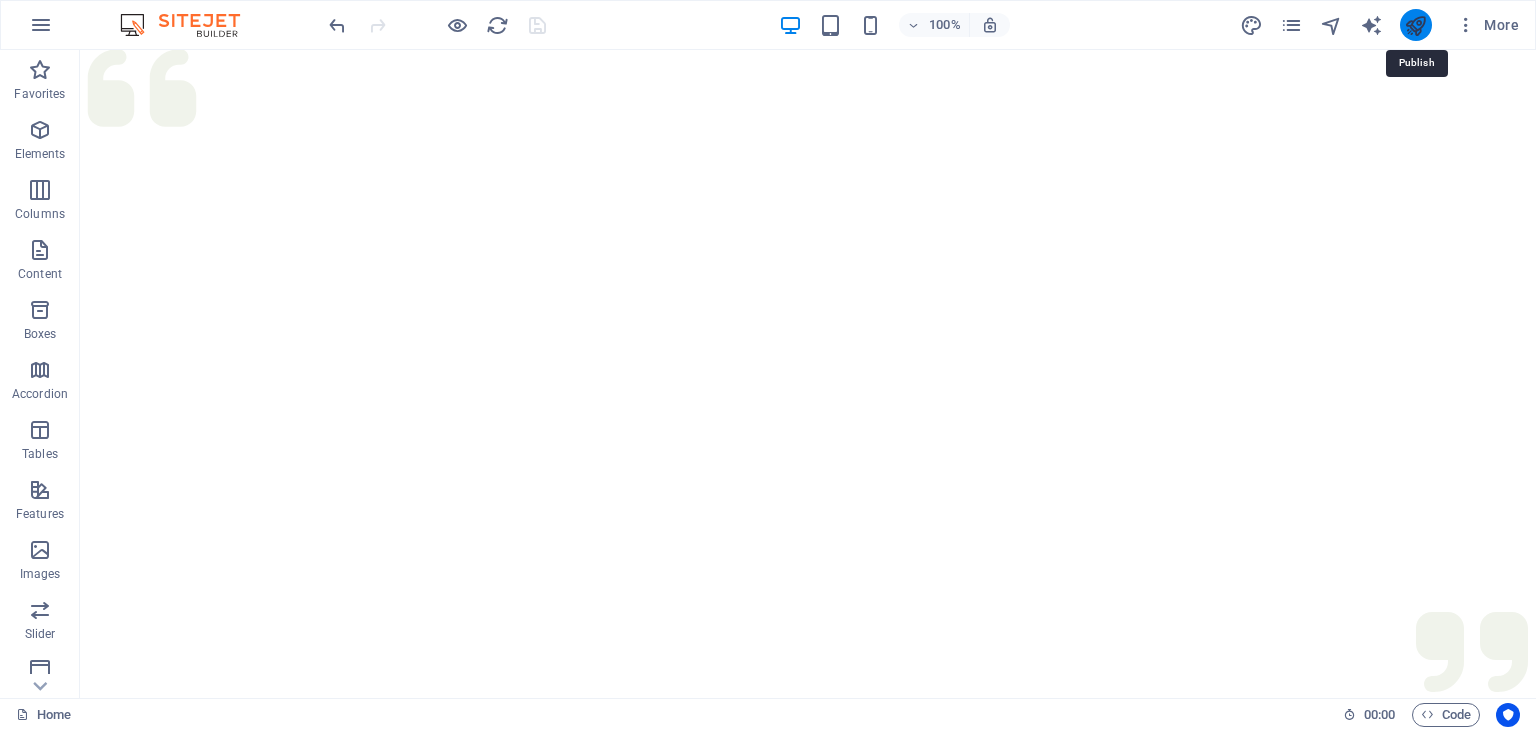 click at bounding box center (1415, 25) 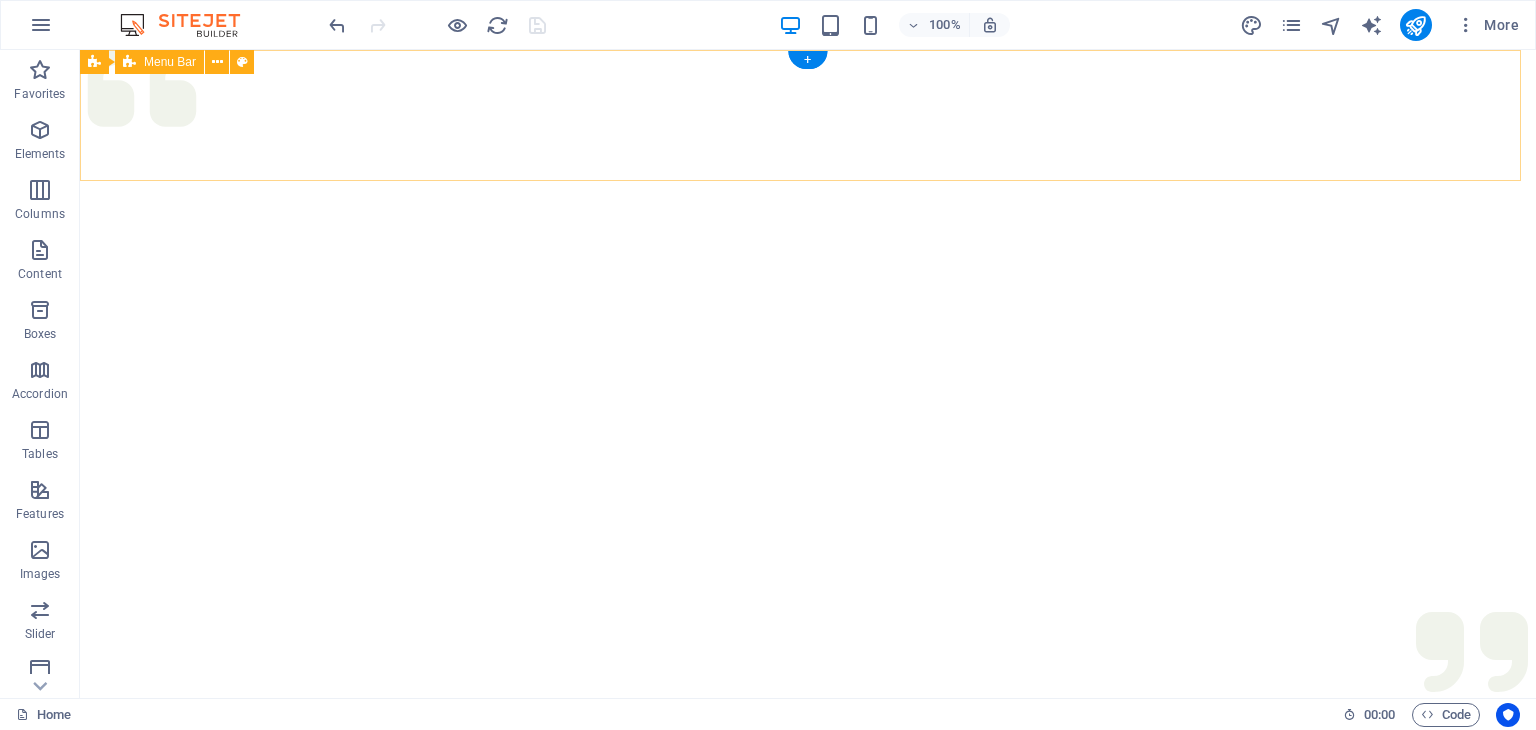 click on "VEGGIE DELIGHTS EXPRESS PURE VEGETARIAN RESTAURANT Menu" at bounding box center [808, 1015] 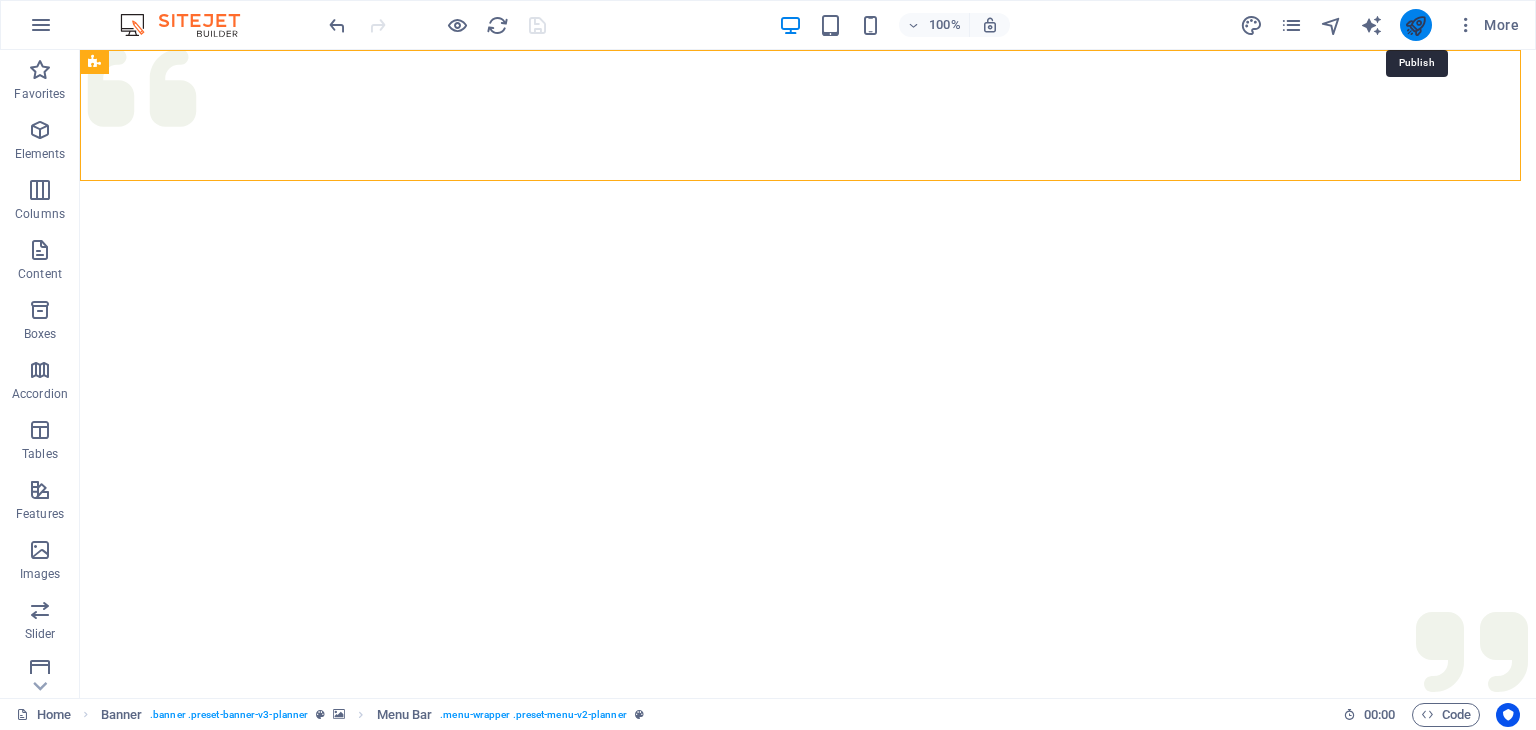 click at bounding box center (1415, 25) 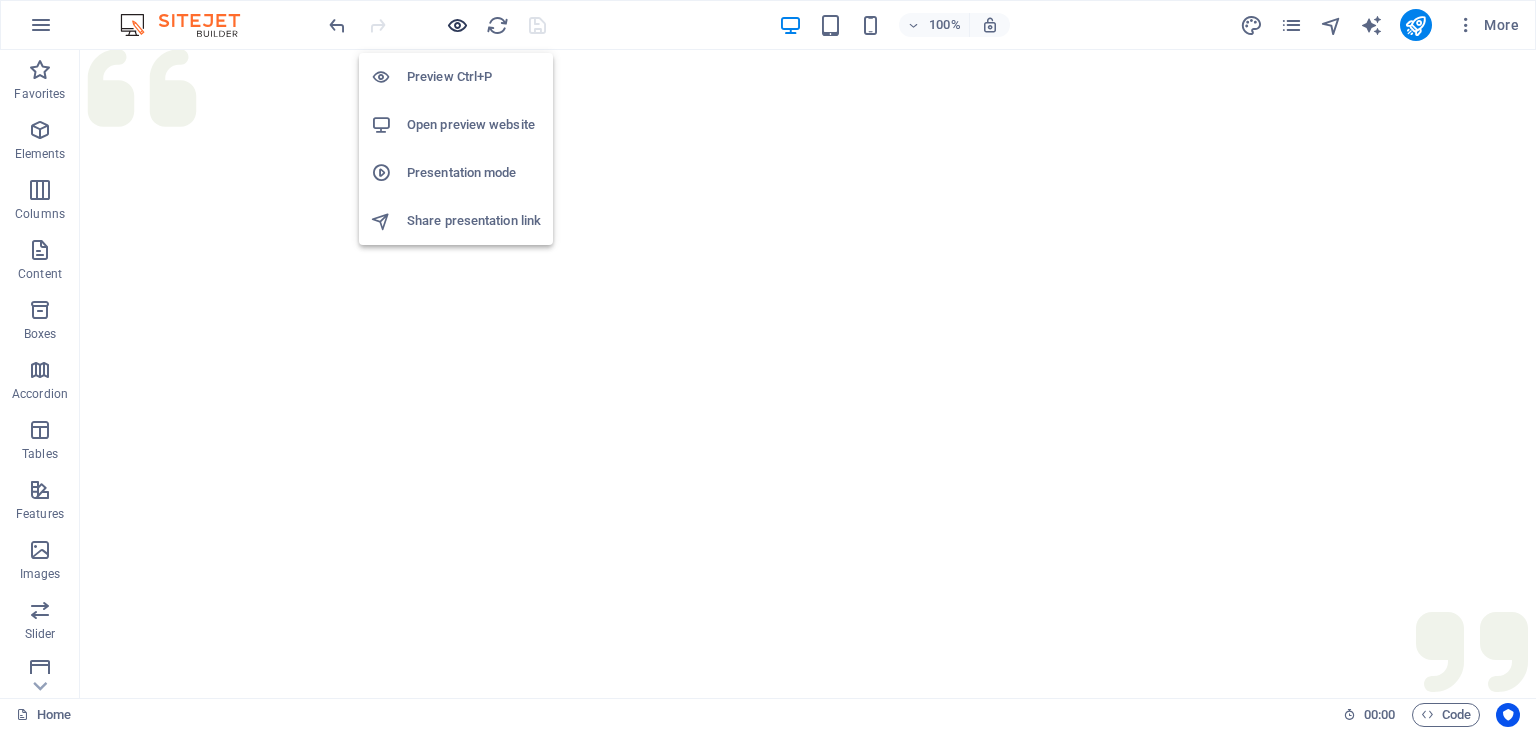 click at bounding box center (457, 25) 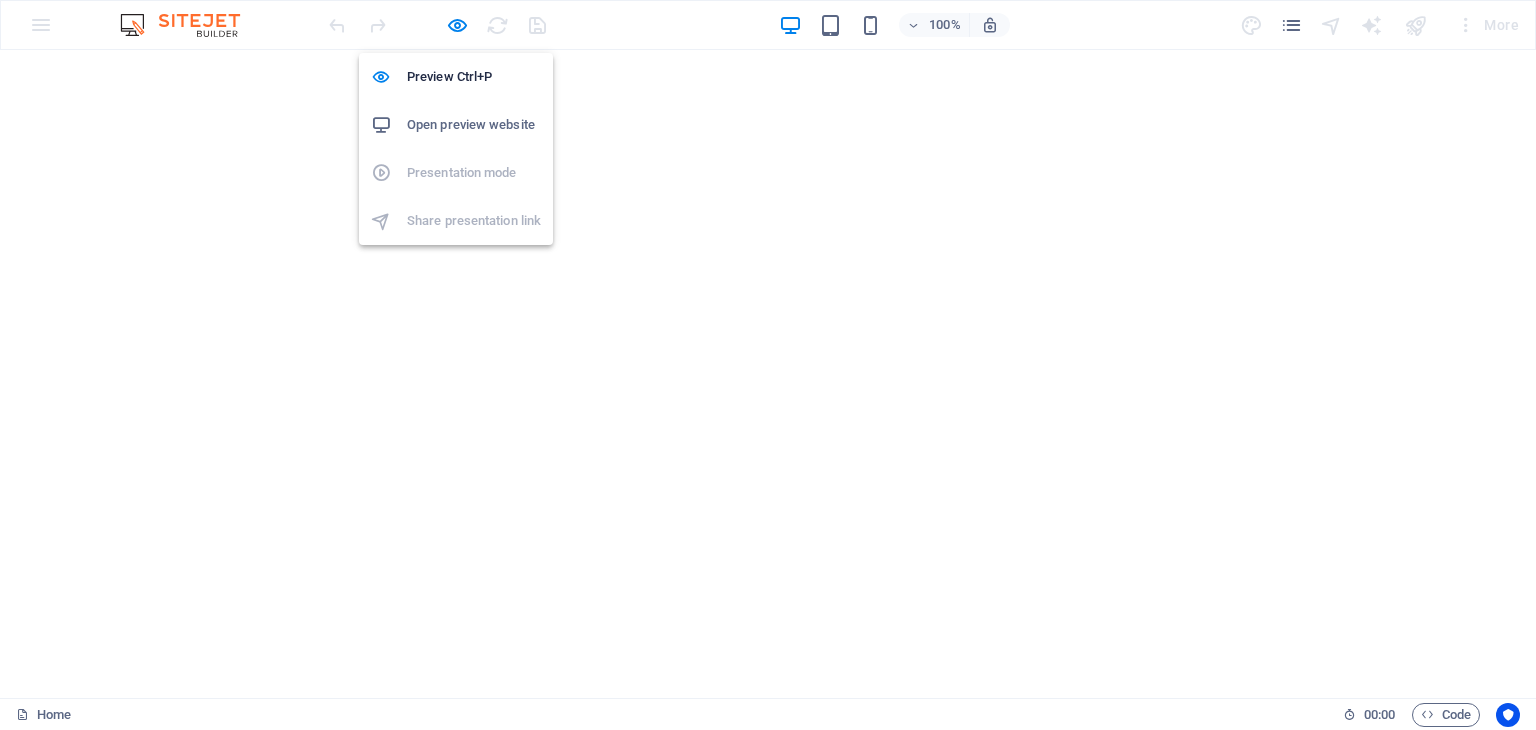 click on "Open preview website" at bounding box center [474, 125] 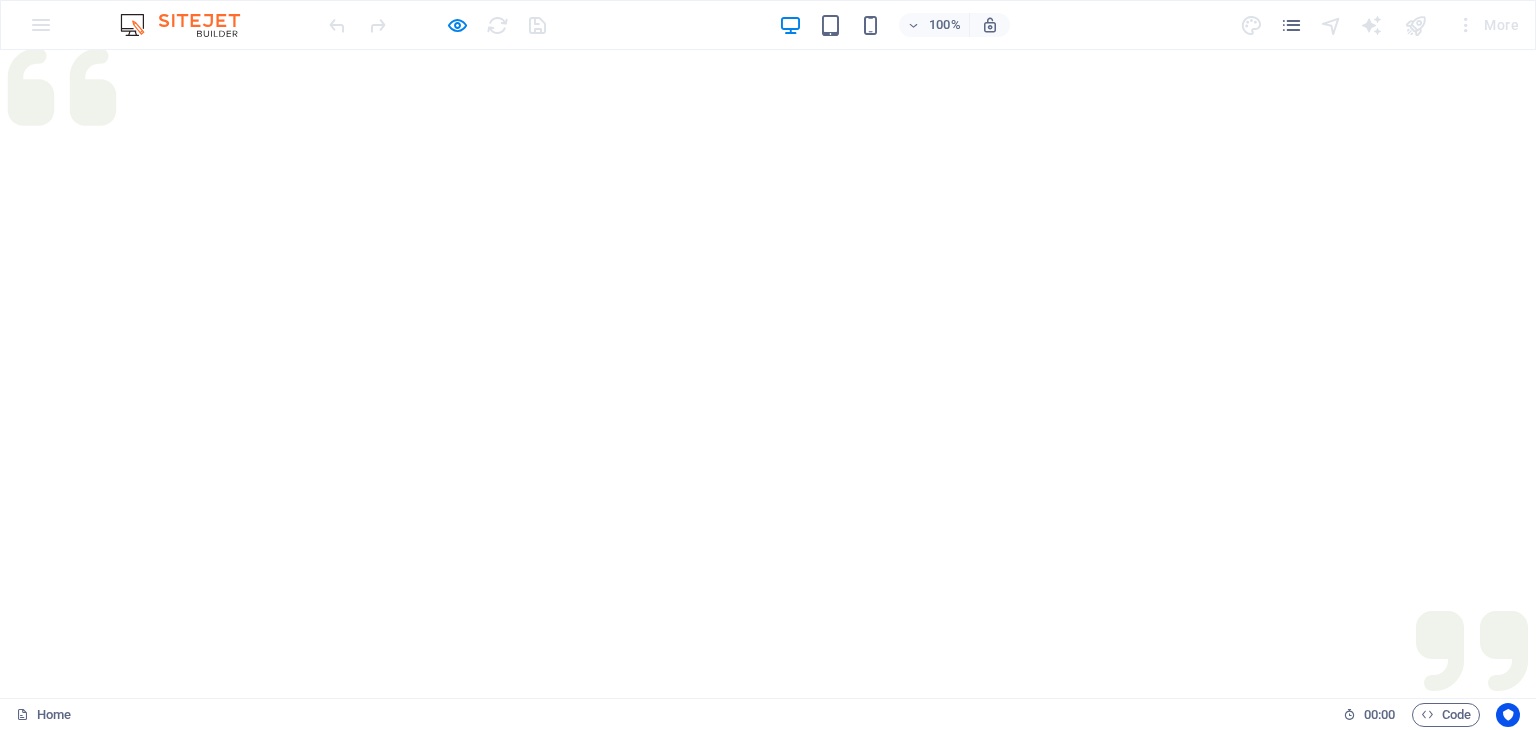 scroll, scrollTop: 0, scrollLeft: 0, axis: both 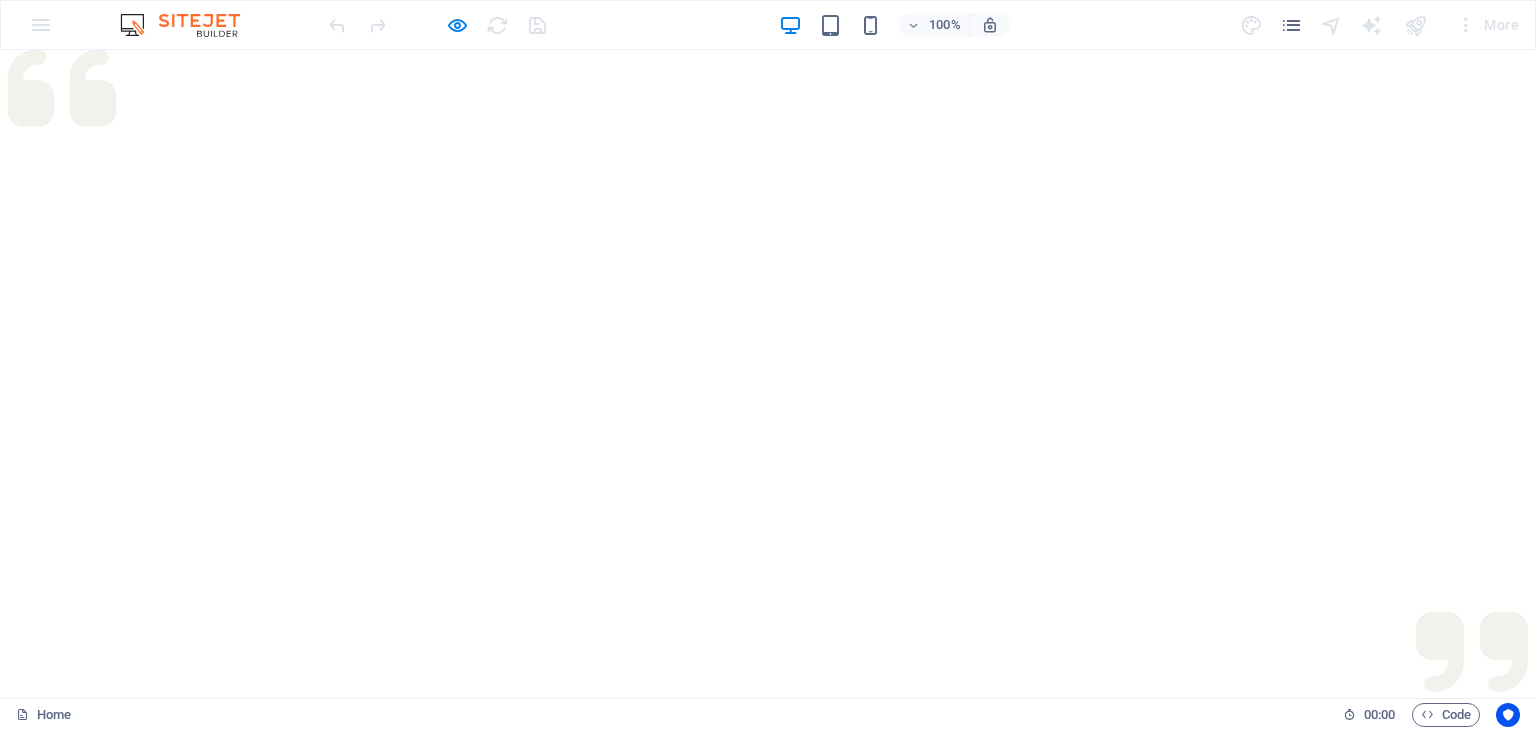click on "VEGGIE DELIGHTS EXPRESS RESTAURANT: TASTE THE RAINBOW OF FRESHNESS Welcome to Veggie Delights Express, your pure vegetarian oasis at Al Hudaiba Mall! Located conveniently in the food court, we bring you an exciting blend of Indian, Arabic, and Mexican flavors. Indulge in our signature Fusion Tandoori Shawarma wraps, delectable Fusion Tandoori Quesadillas, aromatic Biryani, and creamy Hummus. Plus, enjoy the ease of free parking while you savor your global meal. Experience the best of plant-based cuisine, crafted with passion." at bounding box center [768, 1285] 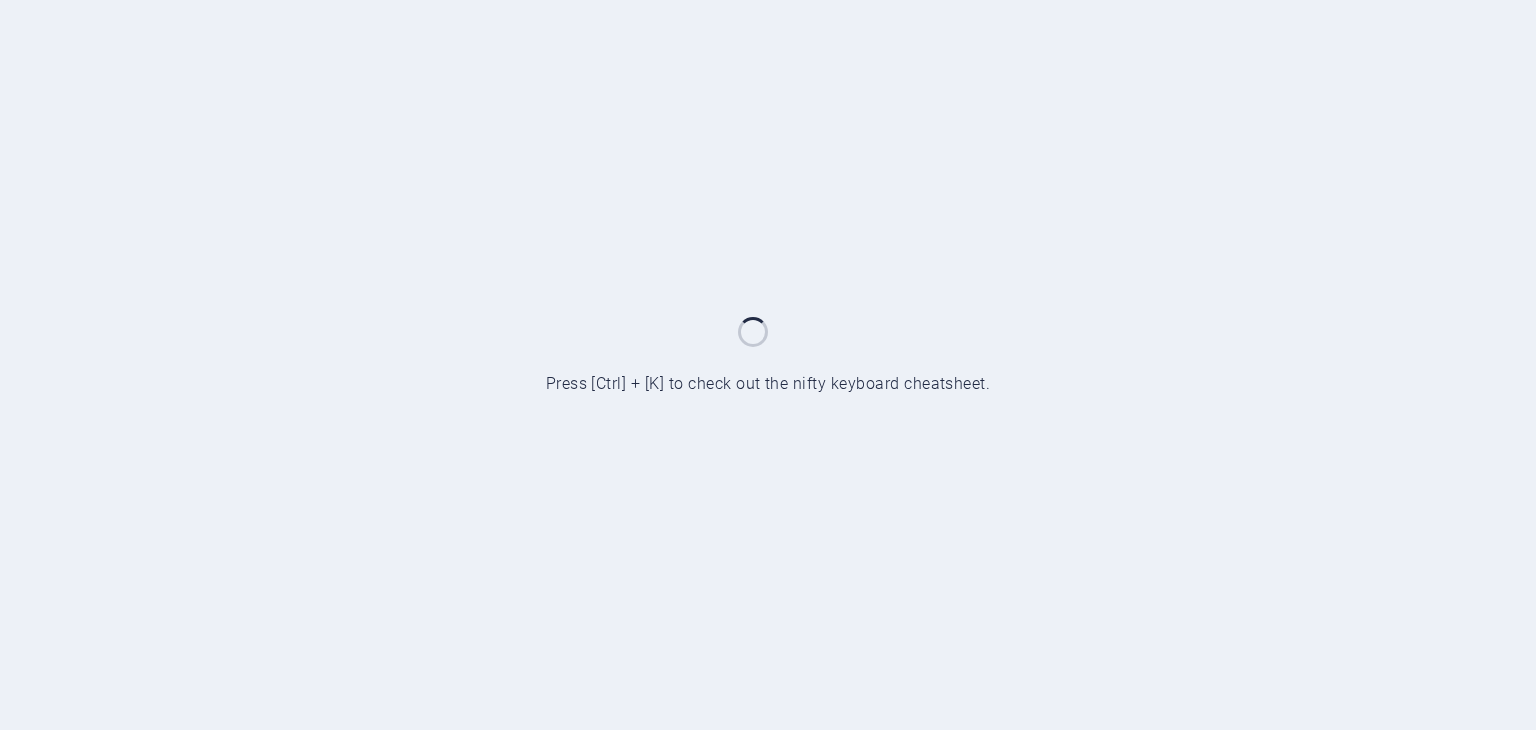 scroll, scrollTop: 0, scrollLeft: 0, axis: both 